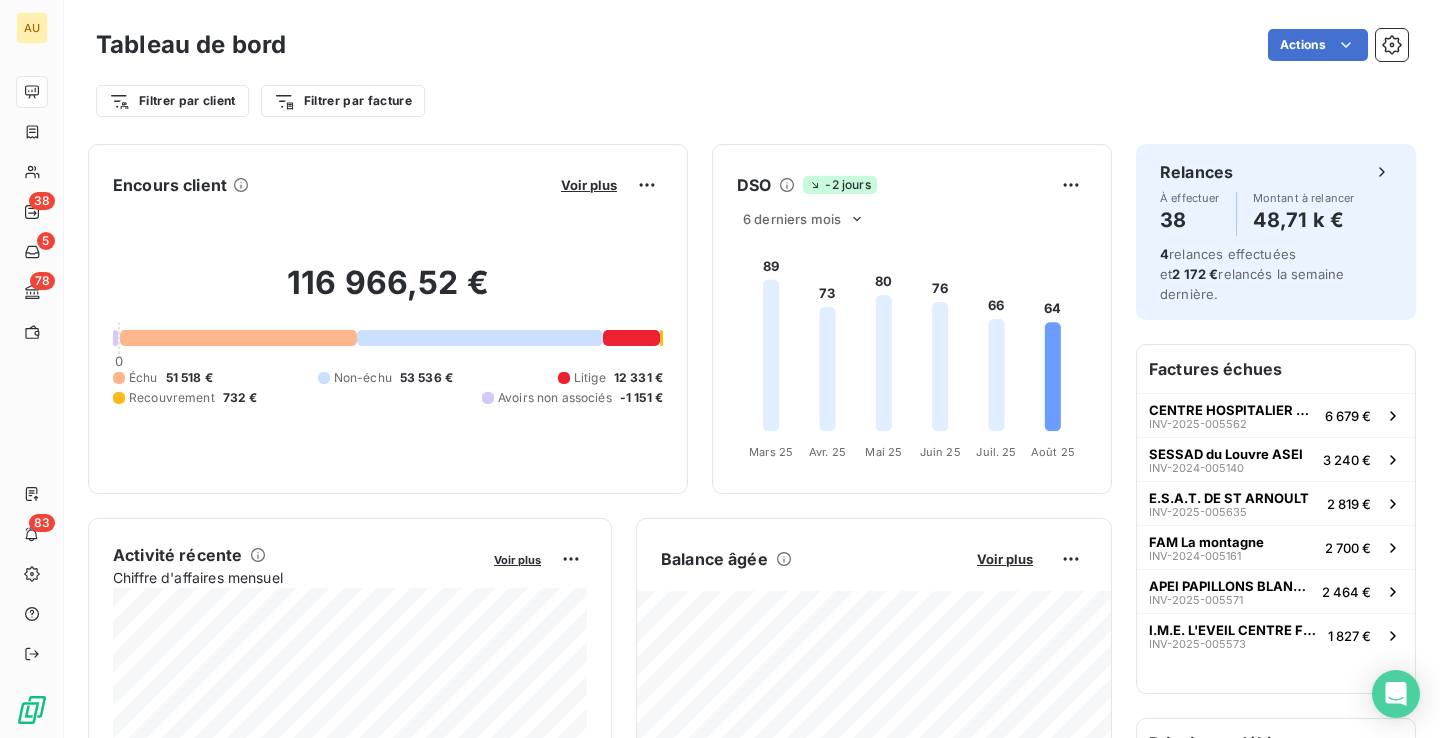 scroll, scrollTop: 0, scrollLeft: 0, axis: both 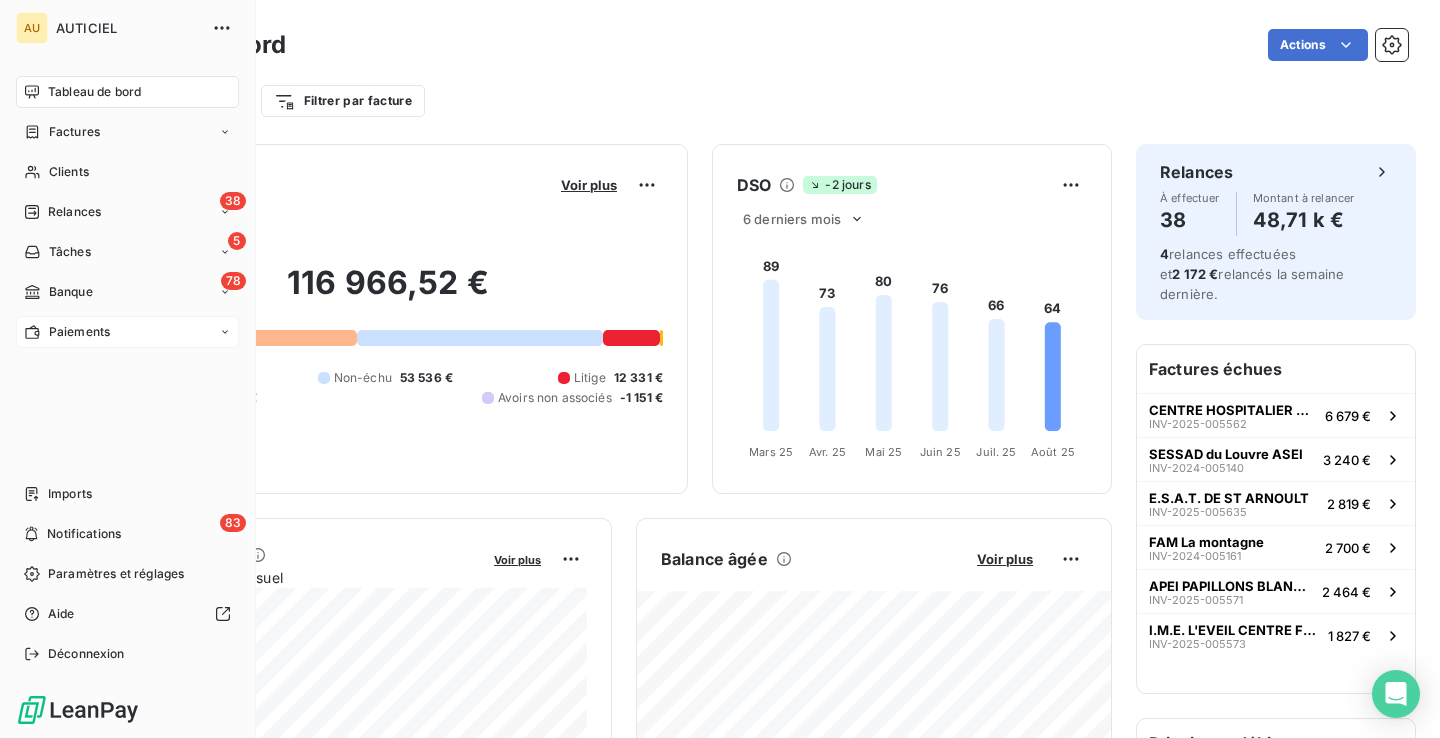 click on "Paiements" at bounding box center [79, 332] 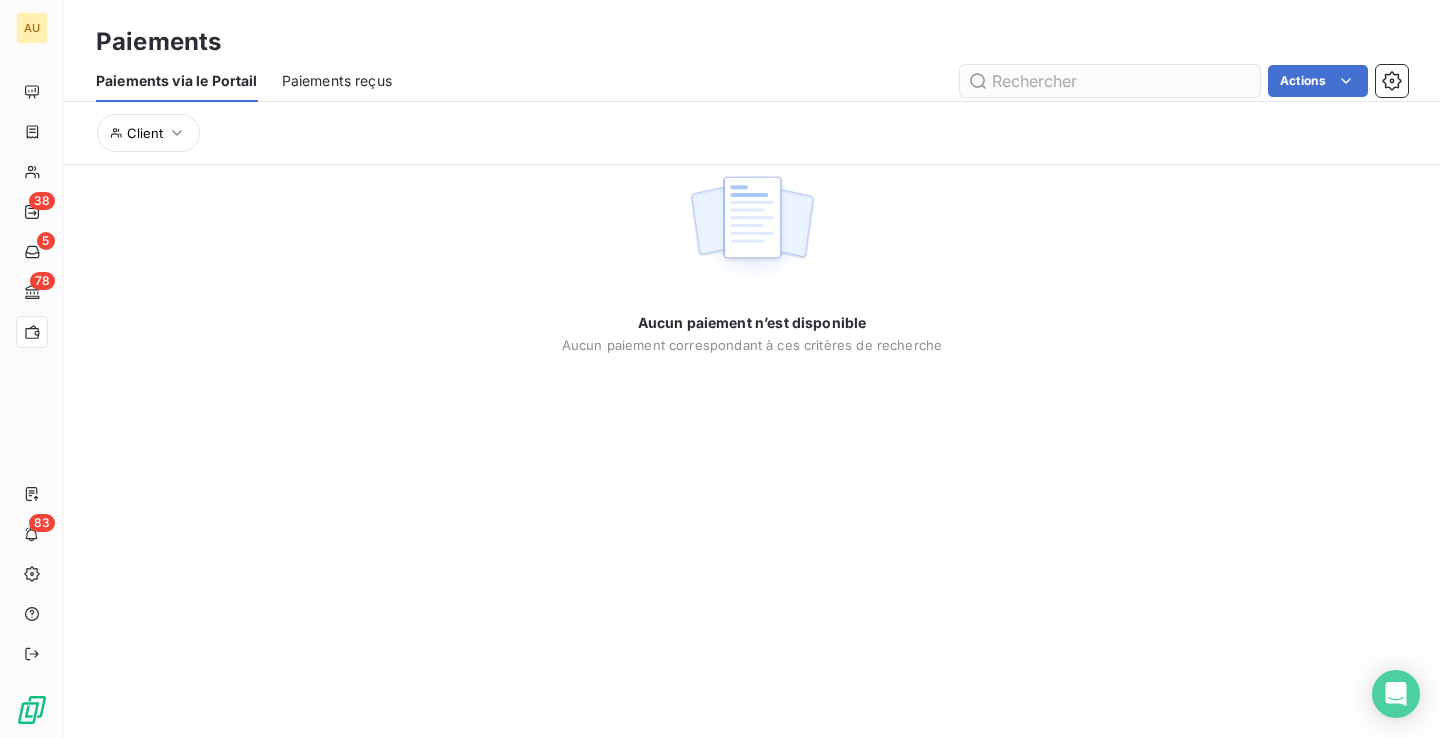 click at bounding box center (1110, 81) 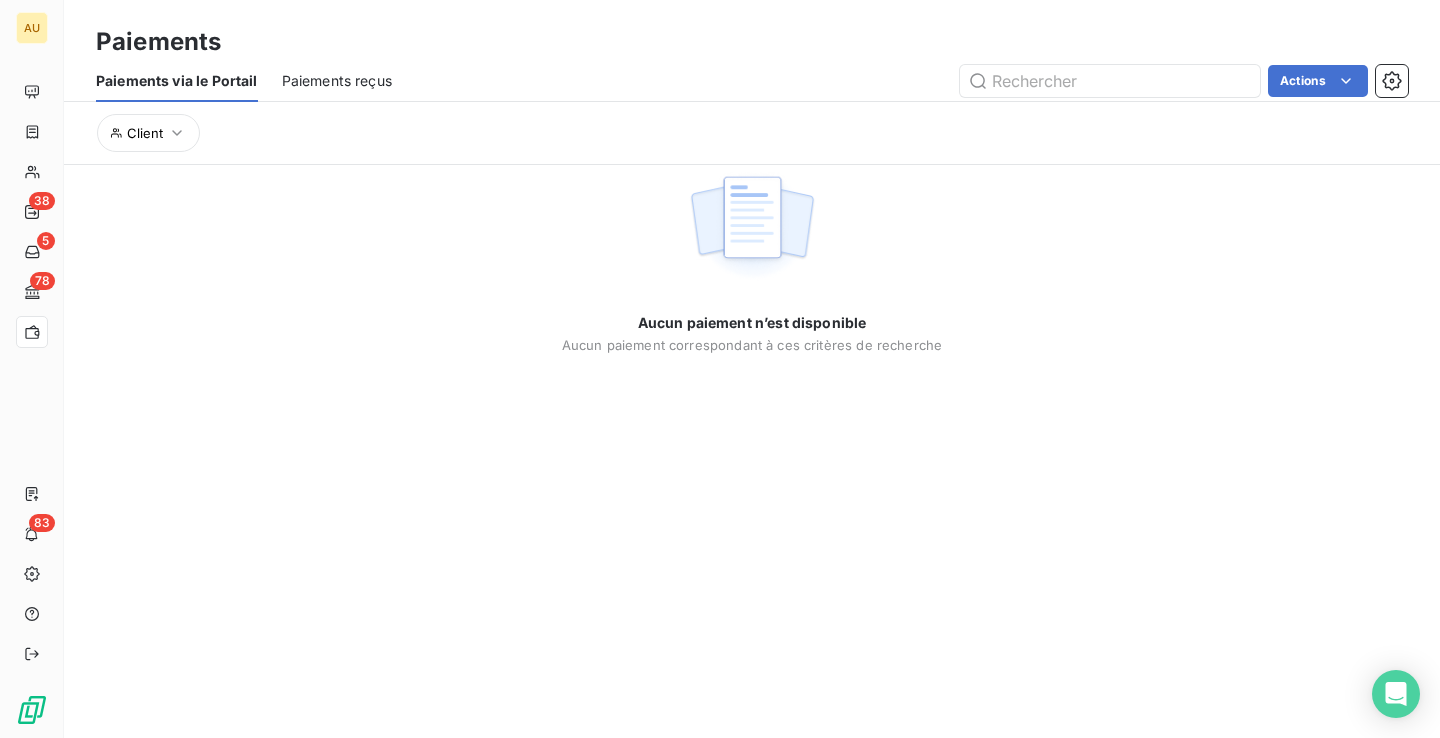 click on "Paiements reçus" at bounding box center [337, 81] 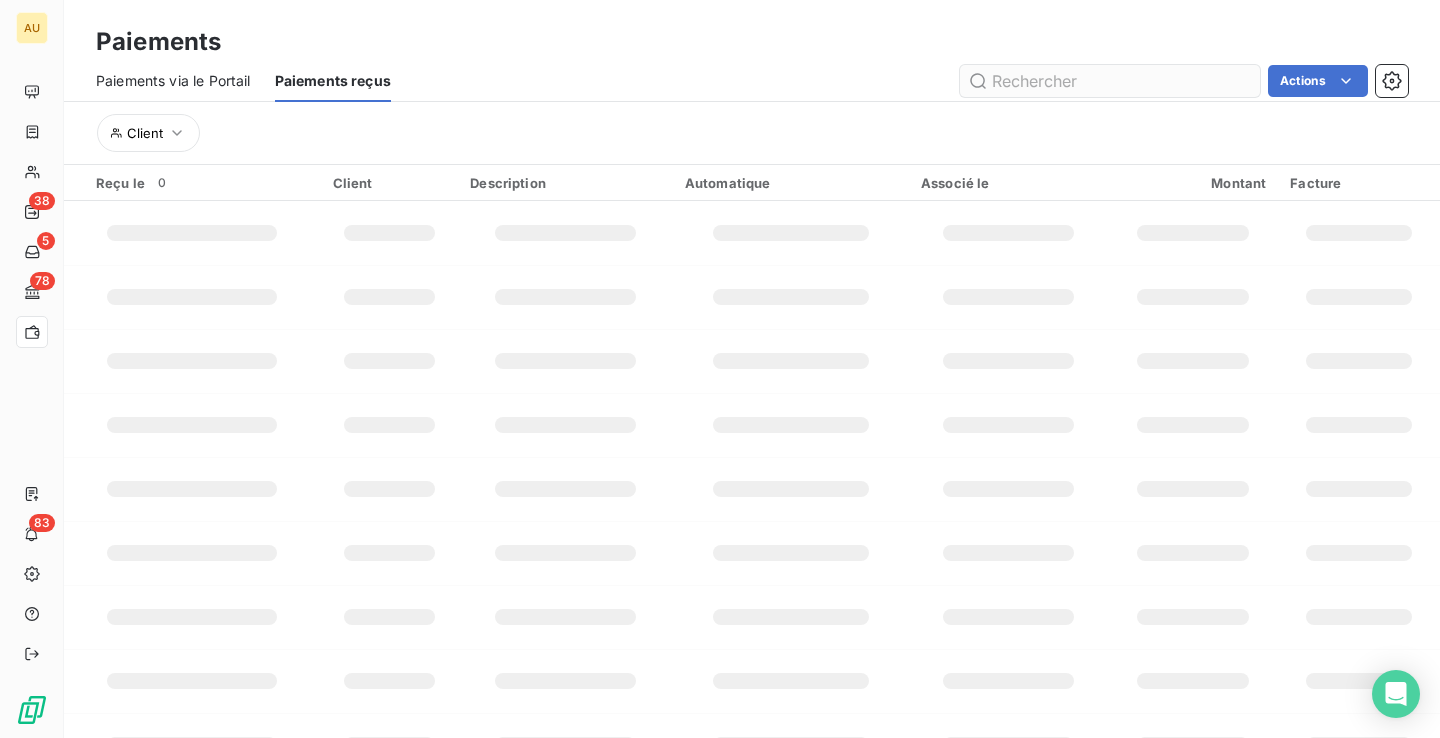 click at bounding box center (1110, 81) 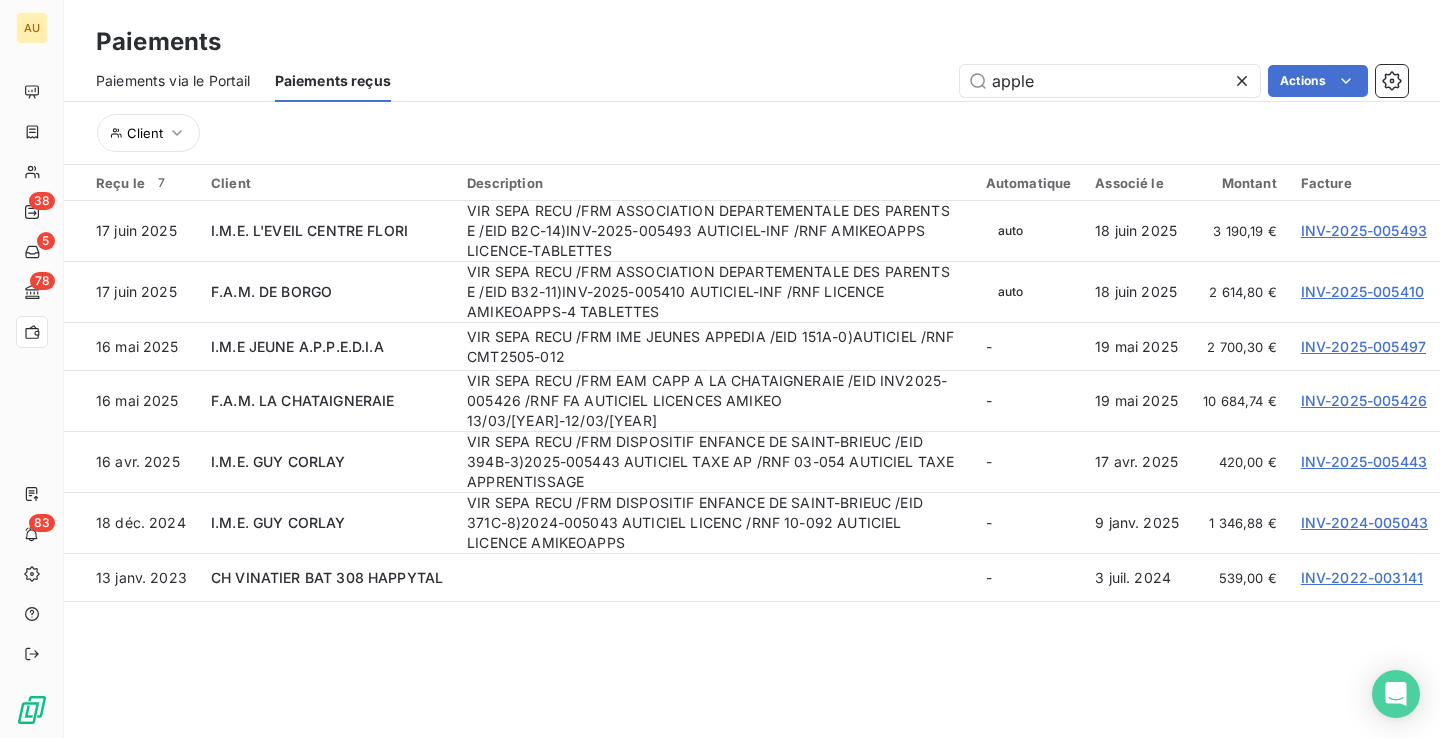 type on "apple" 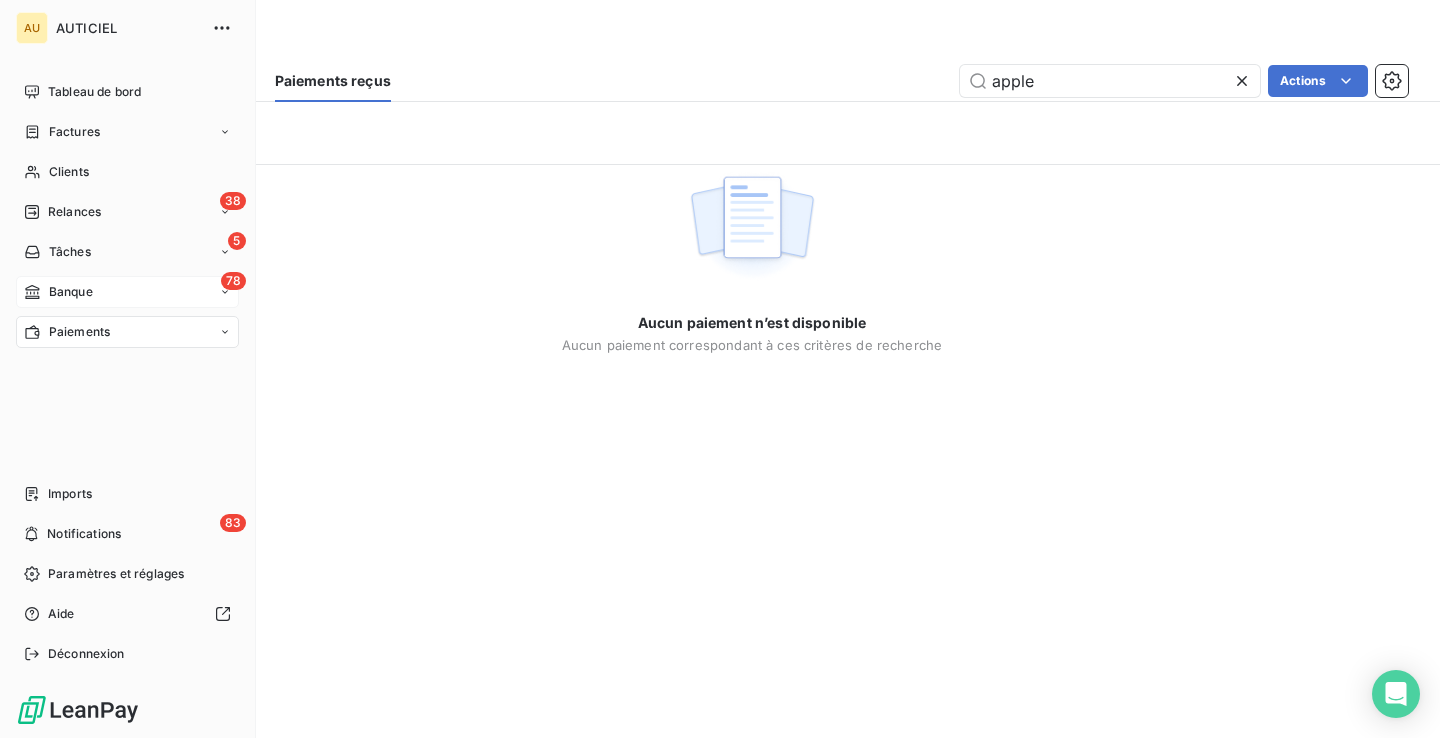 click on "Banque" at bounding box center (71, 292) 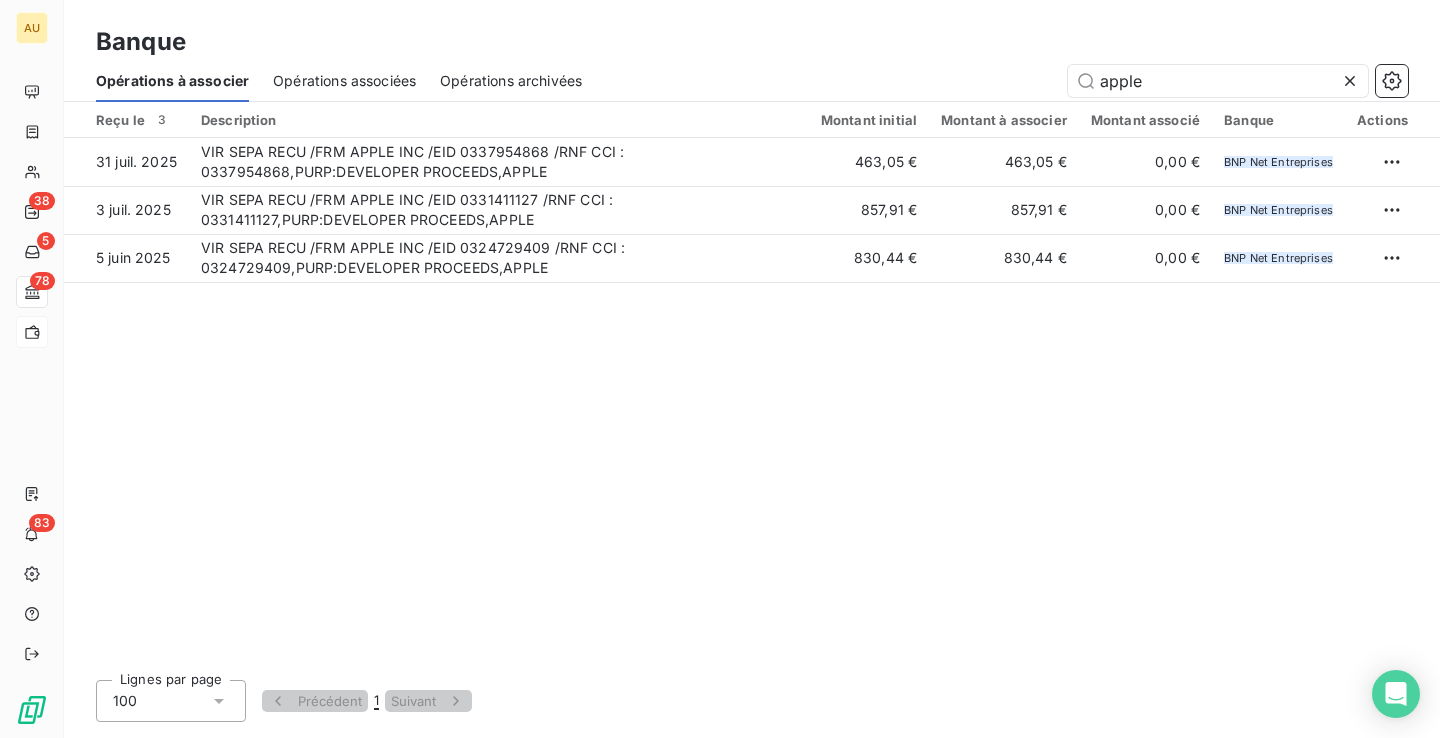 type on "apple" 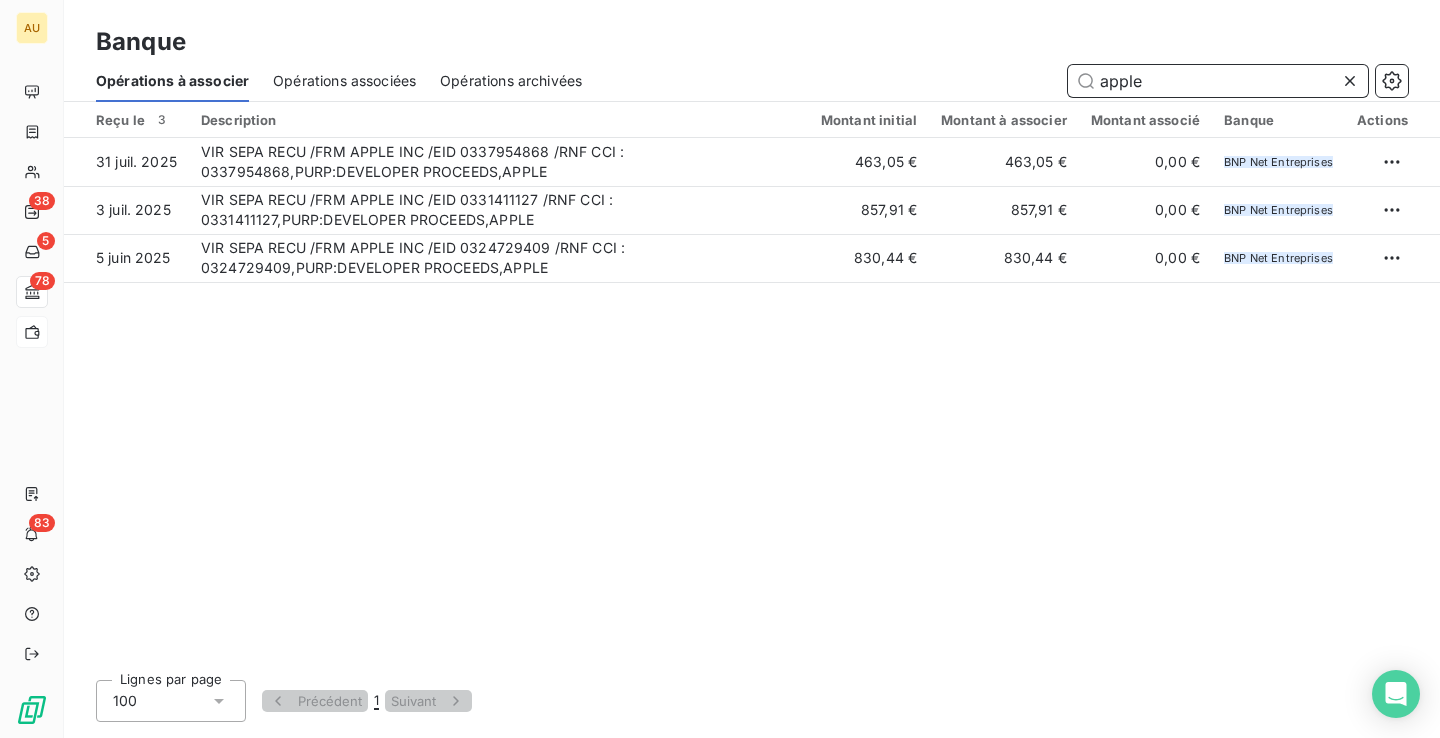 click on "Opérations archivées" at bounding box center [511, 81] 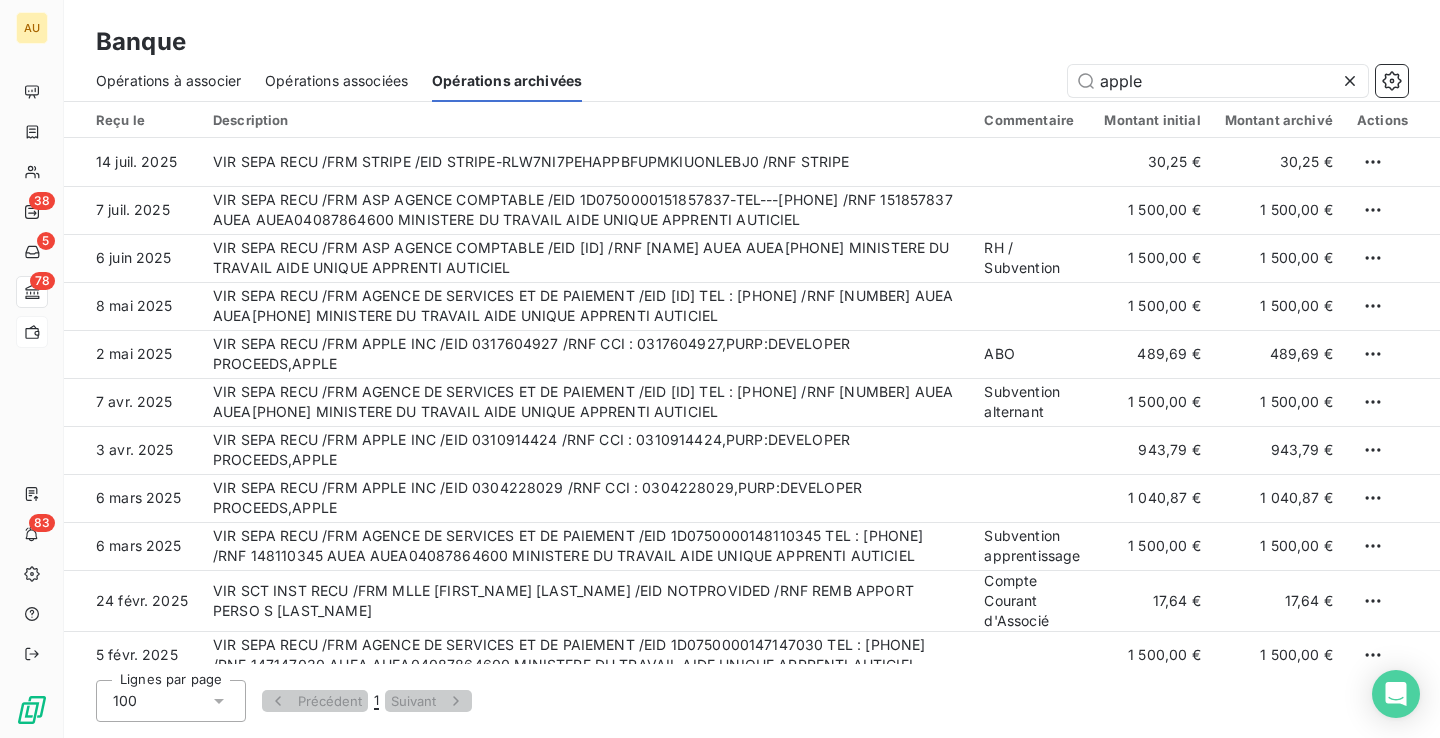 type on "apple" 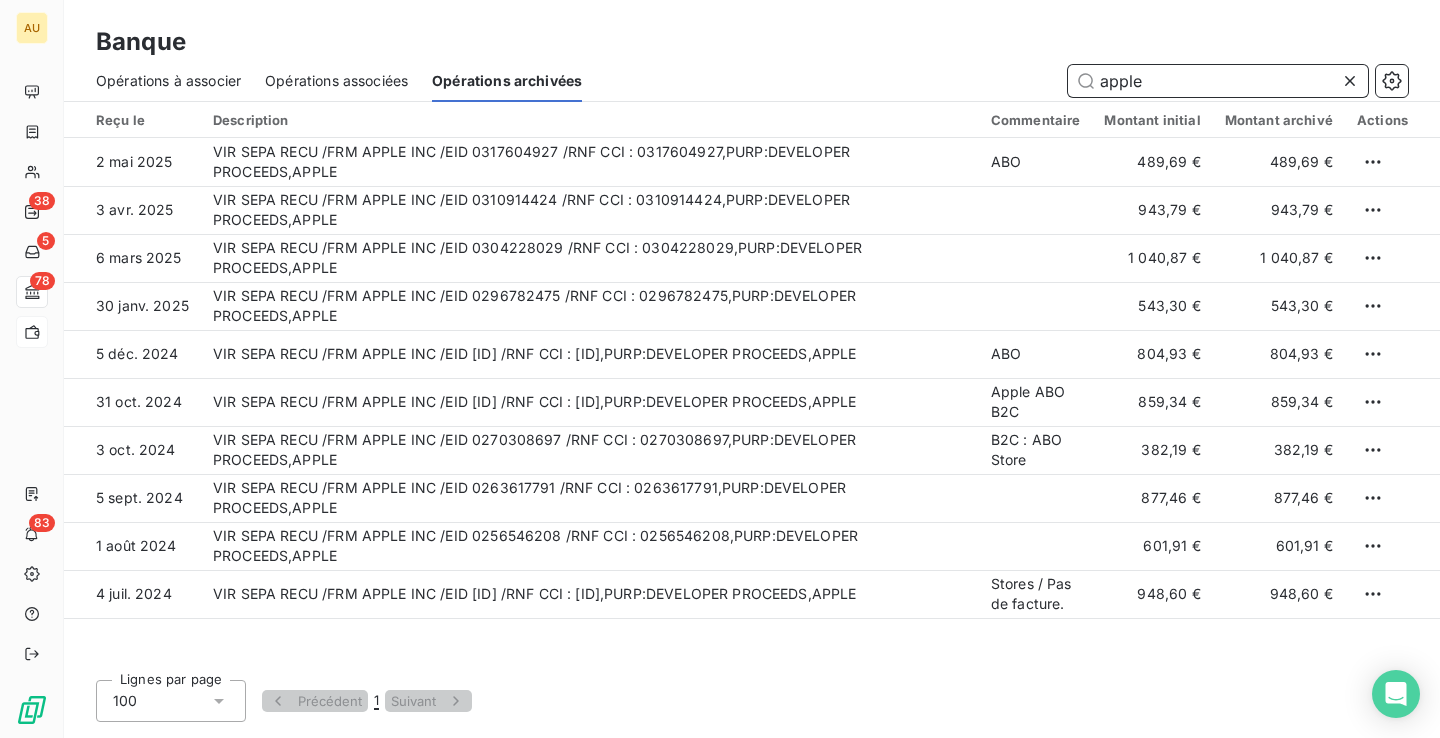 click on "Opérations à associer" at bounding box center (168, 81) 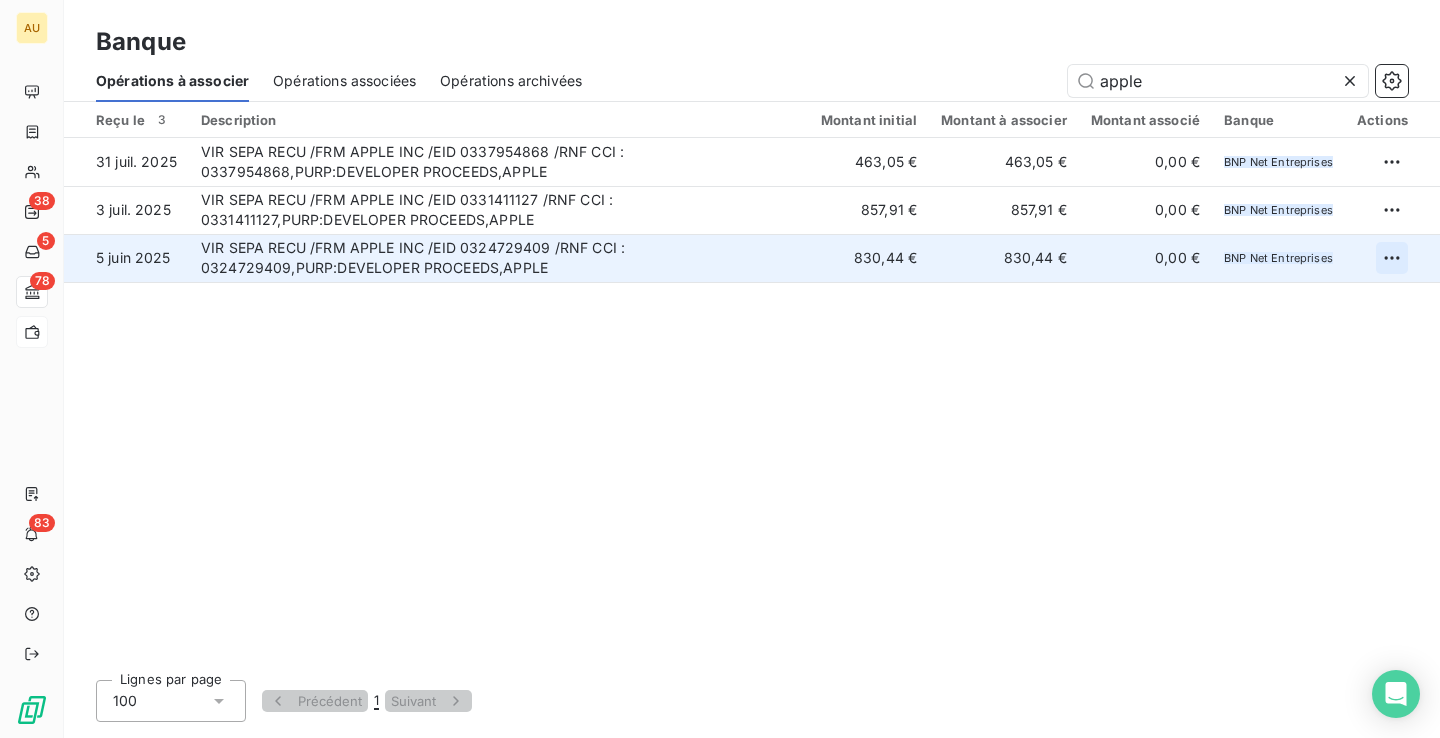 click on "AU 38 5 78 83 Banque Opérations à associer Opérations associées Opérations archivées apple Reçu le 3 Description Montant initial Montant à associer Montant associé Banque Actions 31 juil. [YEAR] VIR SEPA RECU /FRM APPLE INC /EID 0337954868 /RNF CCI : 0337954868,PURP:DEVELOPER PROCEEDS,APPLE 463,05 € 463,05 € 0,00 € BNP Net Entreprises 3 juil. [YEAR] VIR SEPA RECU /FRM APPLE INC /EID 0331411127 /RNF CCI : 0331411127,PURP:DEVELOPER PROCEEDS,APPLE 857,91 € 857,91 € 0,00 € BNP Net Entreprises 5 juin [YEAR] VIR SEPA RECU /FRM APPLE INC /EID 0324729409 /RNF CCI : 0324729409,PURP:DEVELOPER PROCEEDS,APPLE 830,44 € 830,44 € 0,00 € BNP Net Entreprises Lignes par page 100 Précédent 1 Suivant" at bounding box center [720, 369] 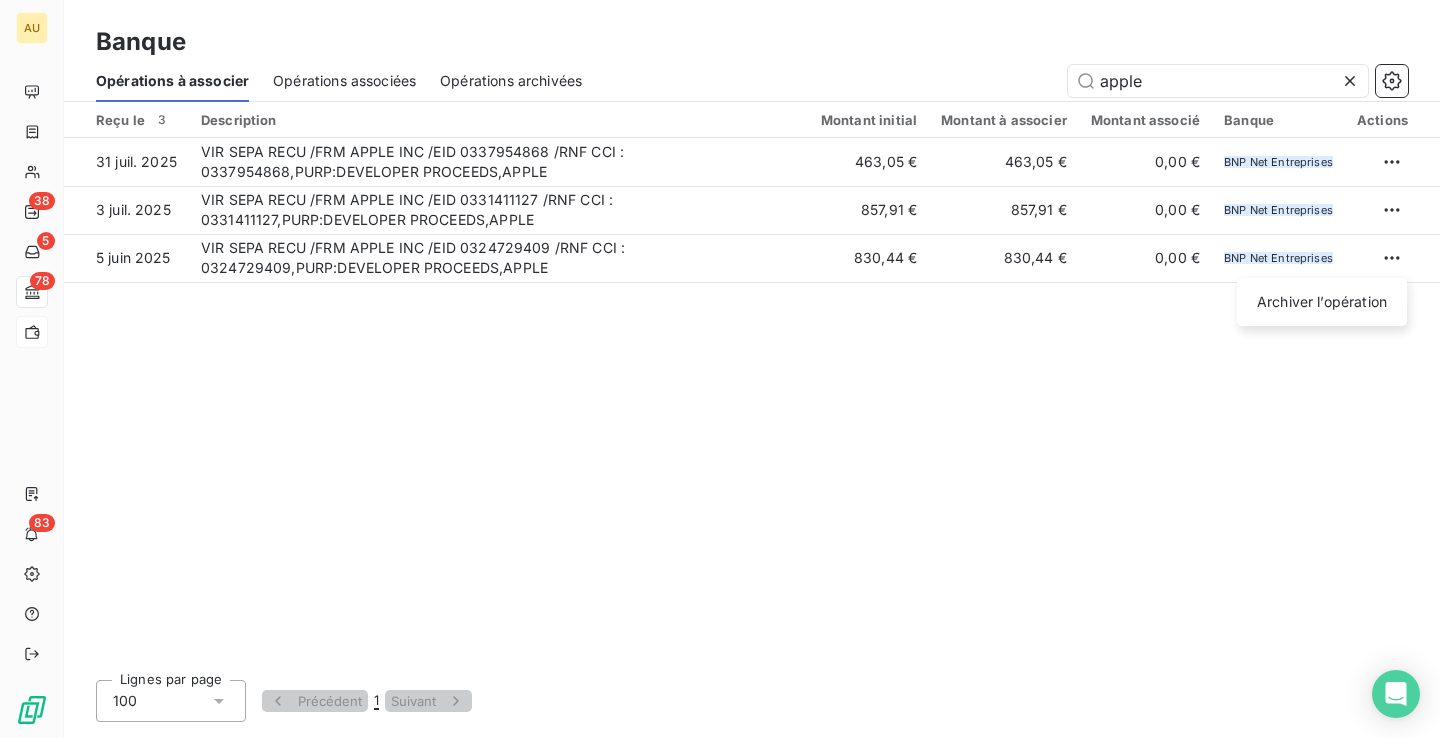 click on "AU [PHONE] Banque Opérations à associer Opérations associées Opérations archivées apple Reçu le [DATE] Description Montant initial Montant à associer Montant associé Banque Actions [DATE] VIR SEPA RECU /FRM APPLE INC /EID [ID] /RNF CCI : [ID],PURP:DEVELOPER PROCEEDS,APPLE [AMOUNT] [AMOUNT] [AMOUNT] BNP Net Entreprises [DATE] VIR SEPA RECU /FRM APPLE INC /EID [ID] /RNF CCI : [ID],PURP:DEVELOPER PROCEEDS,APPLE [AMOUNT] [AMOUNT] [AMOUNT] BNP Net Entreprises [DATE] VIR SEPA RECU /FRM APPLE INC /EID [ID] /RNF CCI : [ID],PURP:DEVELOPER PROCEEDS,APPLE [AMOUNT] [AMOUNT] [AMOUNT] BNP Net Entreprises Archiver l’opération Lignes par page 100 Précédent 1 Suivant" at bounding box center (720, 369) 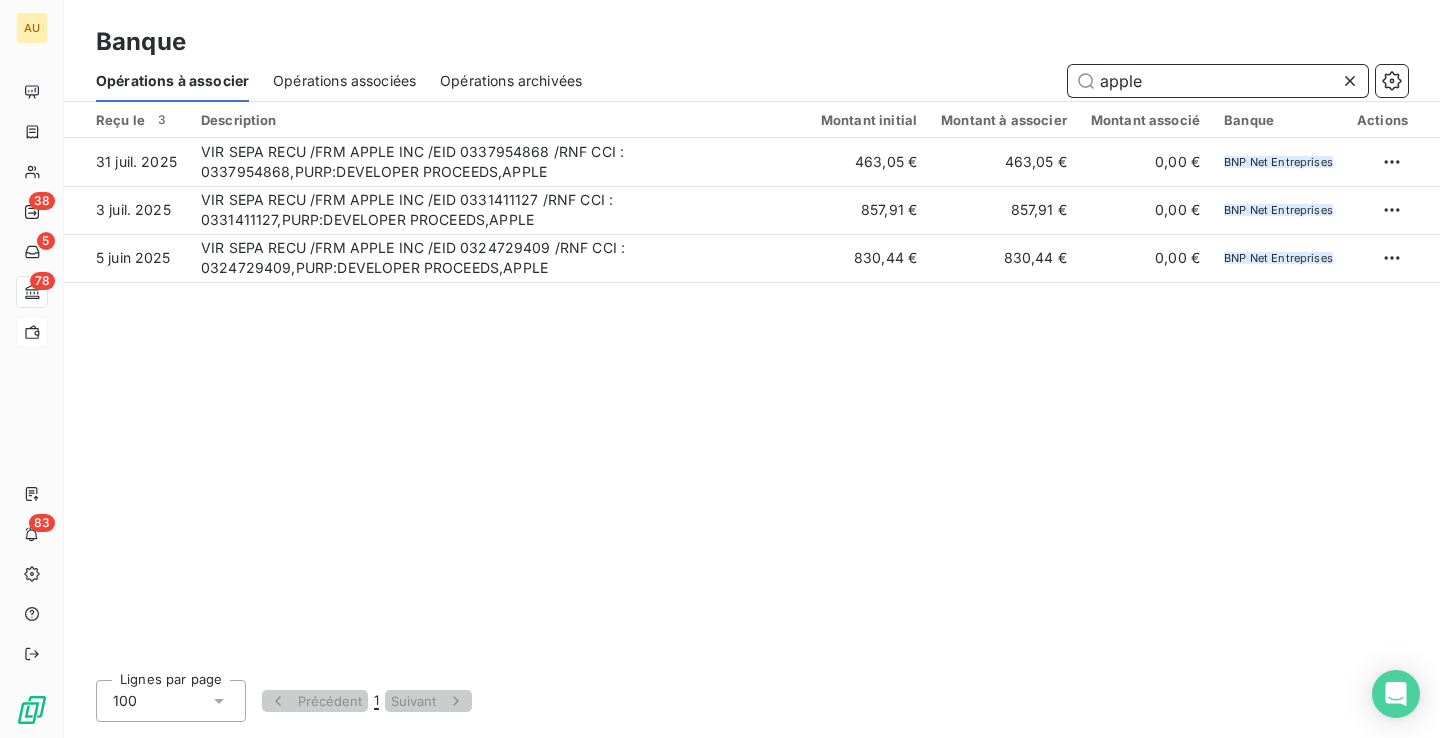 click on "apple" at bounding box center [1218, 81] 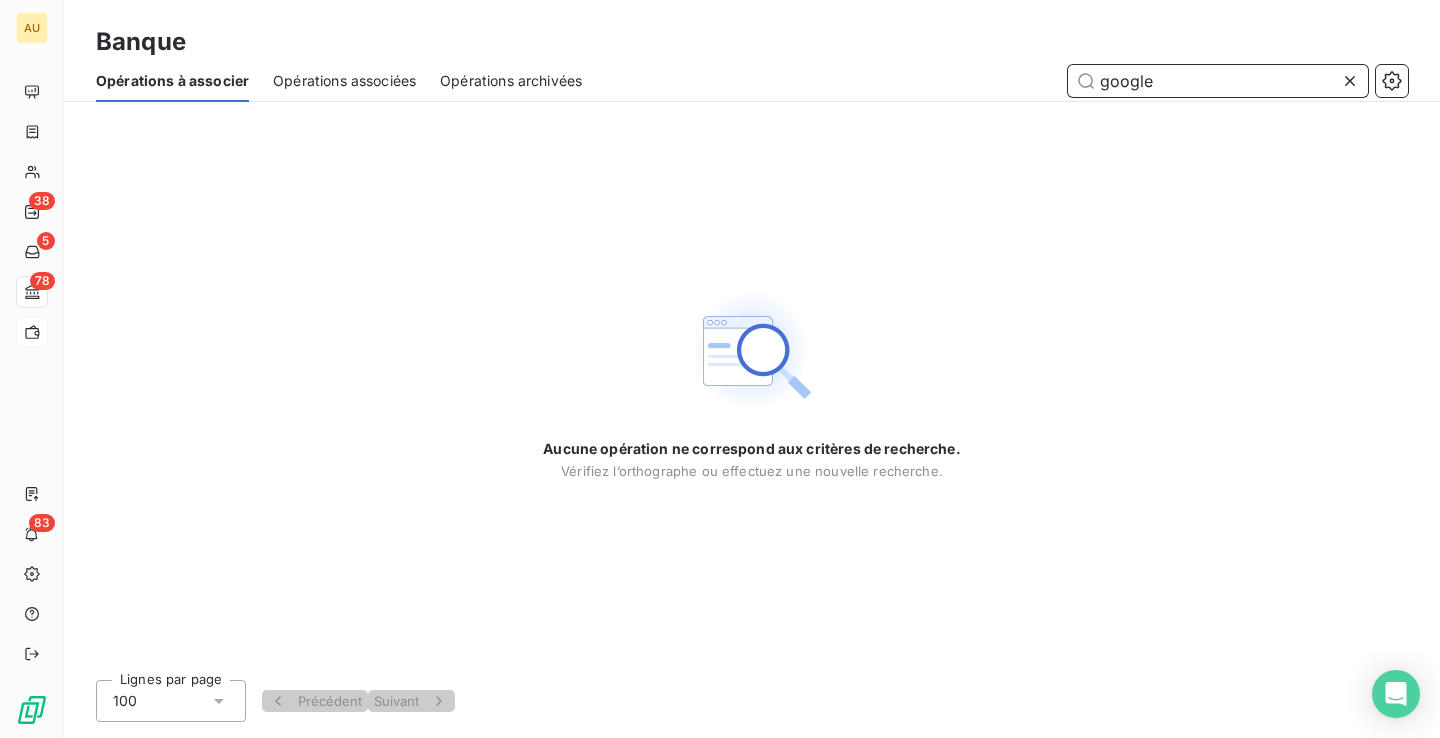 type on "google" 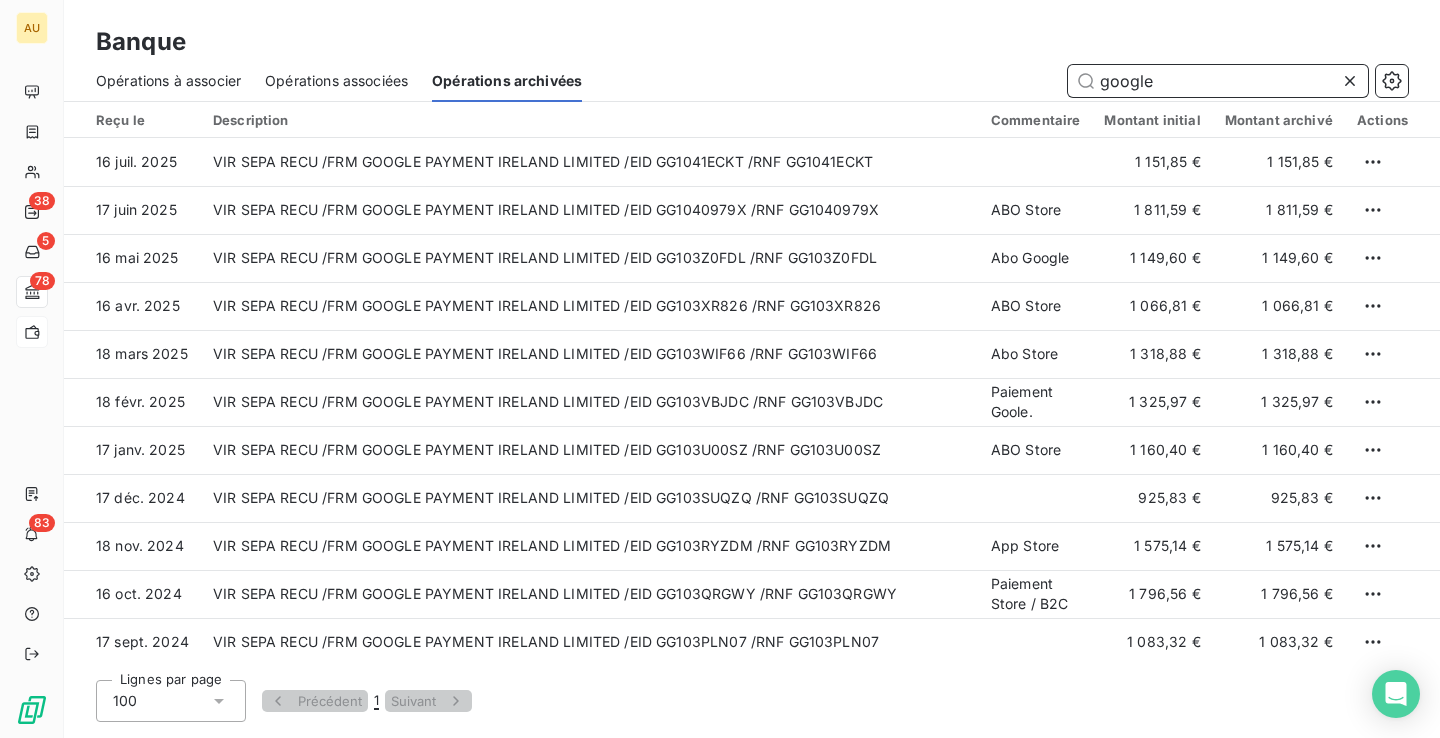 click on "google" at bounding box center (1218, 81) 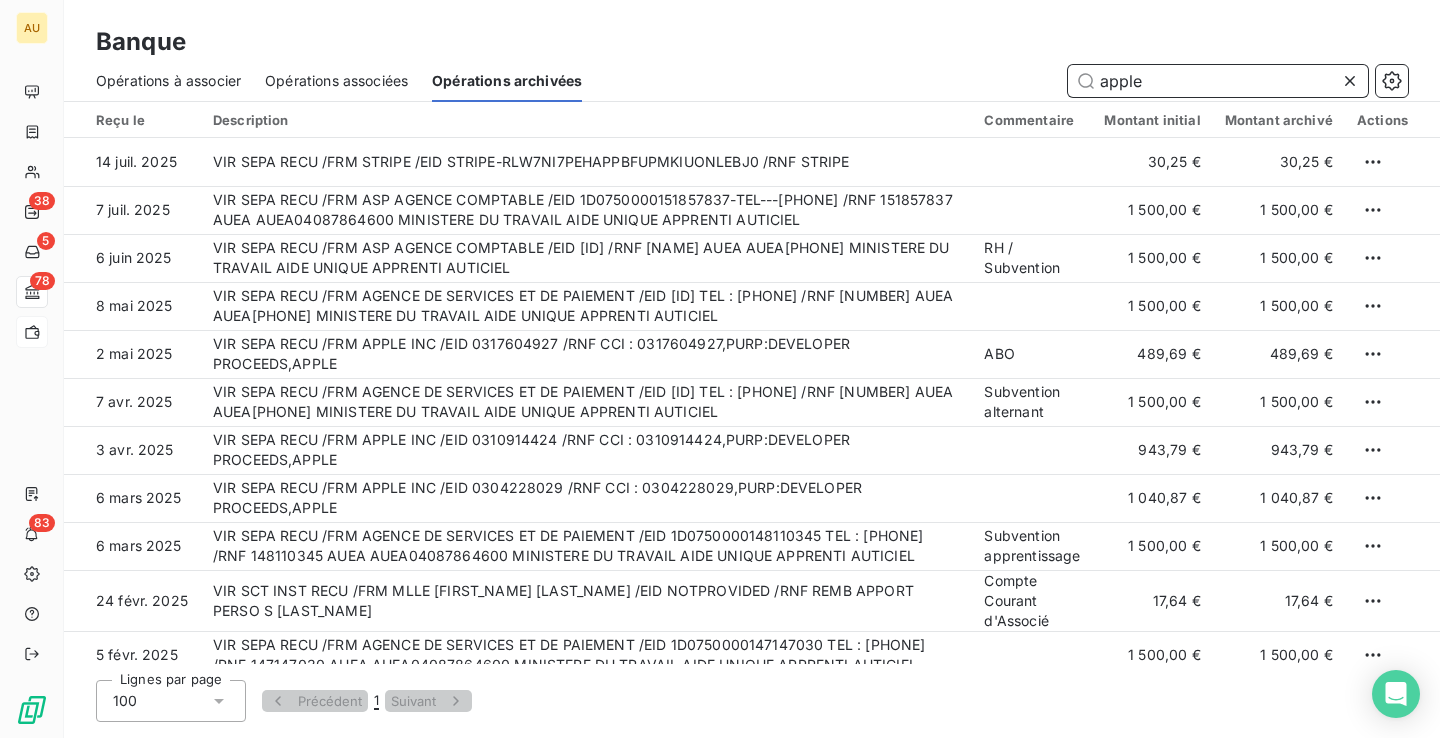 type on "apple" 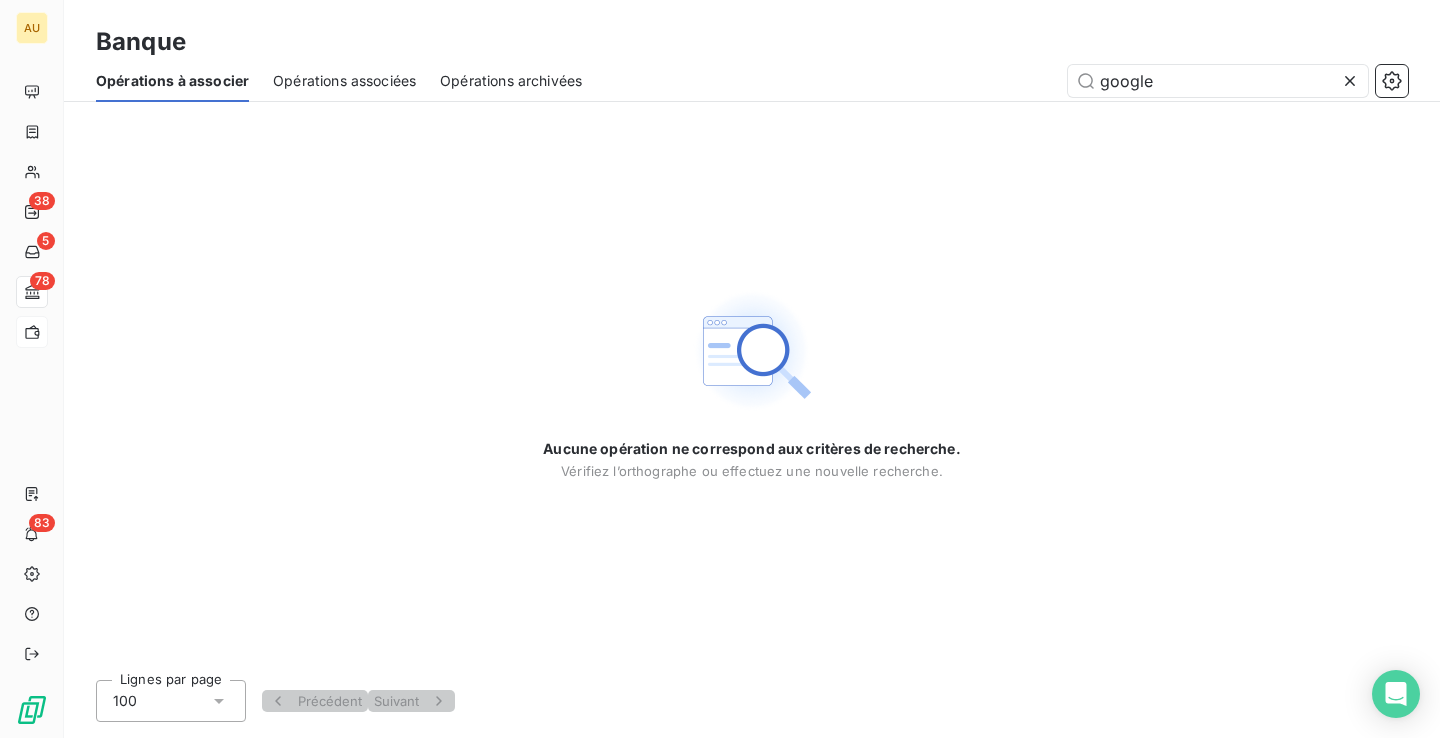 click on "Opérations associées" at bounding box center [344, 81] 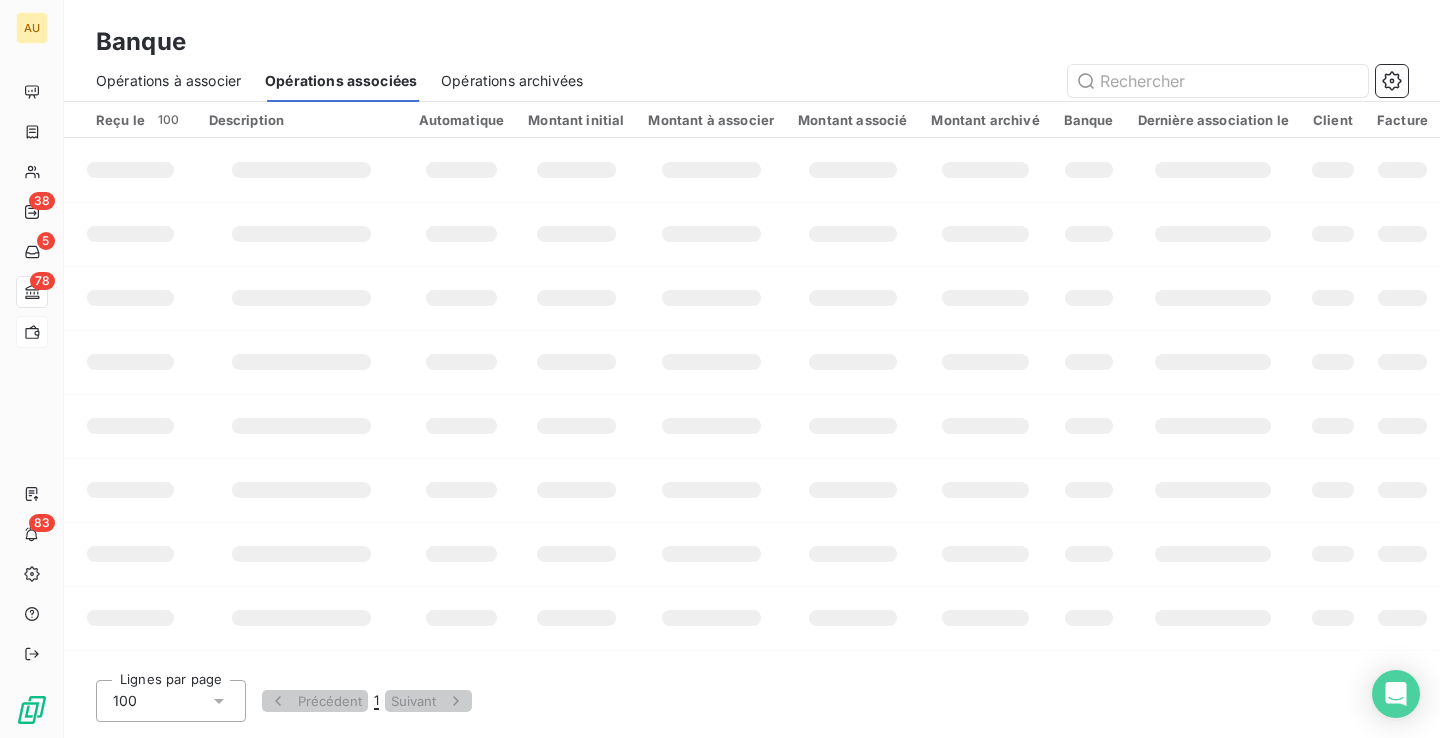 click on "Opérations associées" at bounding box center (341, 81) 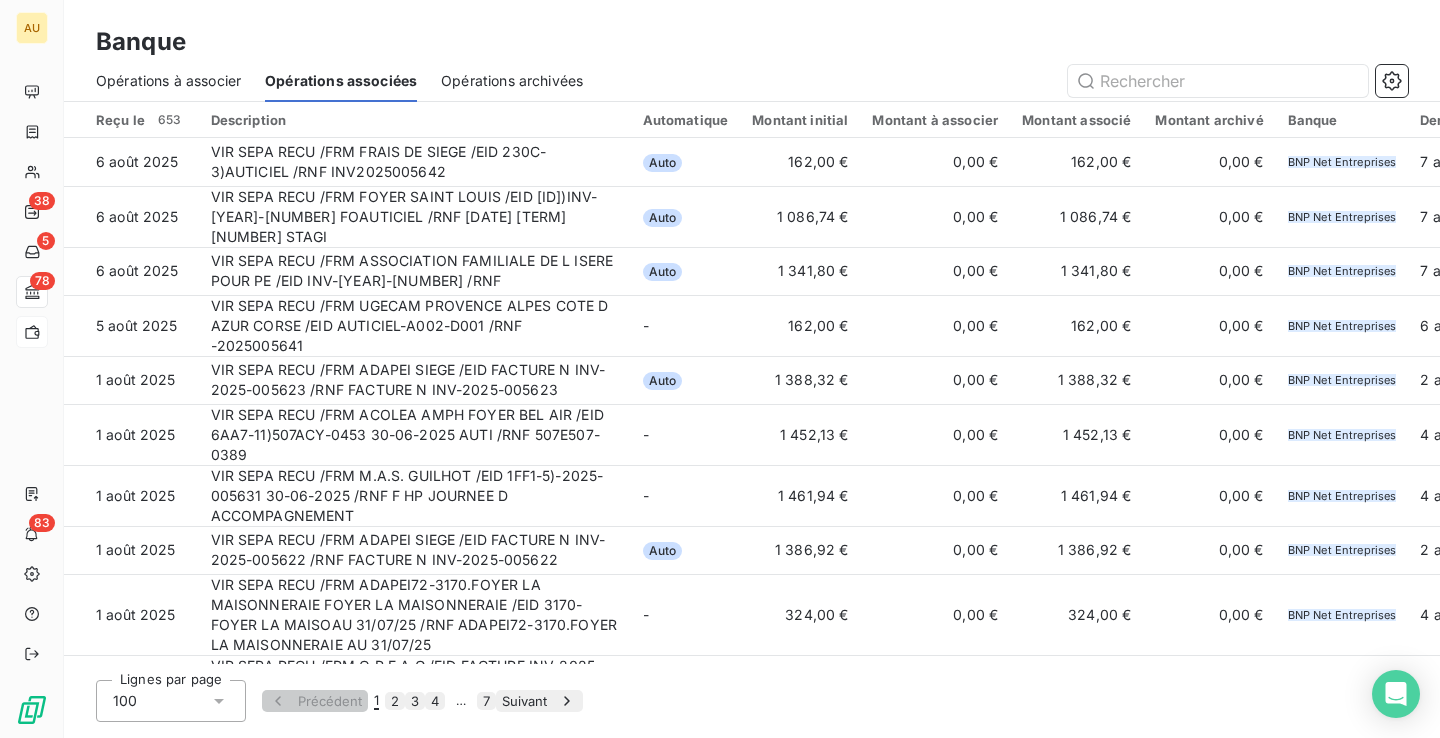 click on "Opérations à associer" at bounding box center [168, 81] 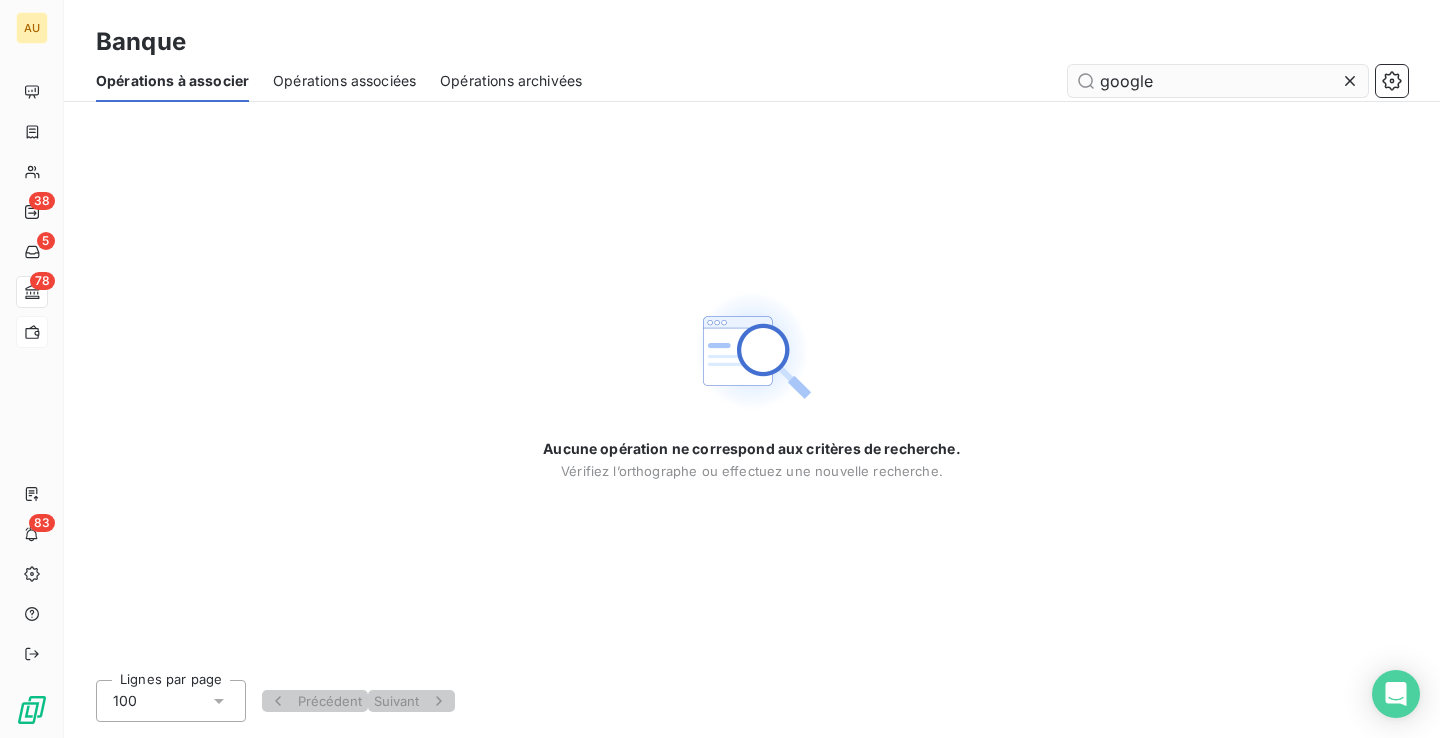 click on "google" at bounding box center [1218, 81] 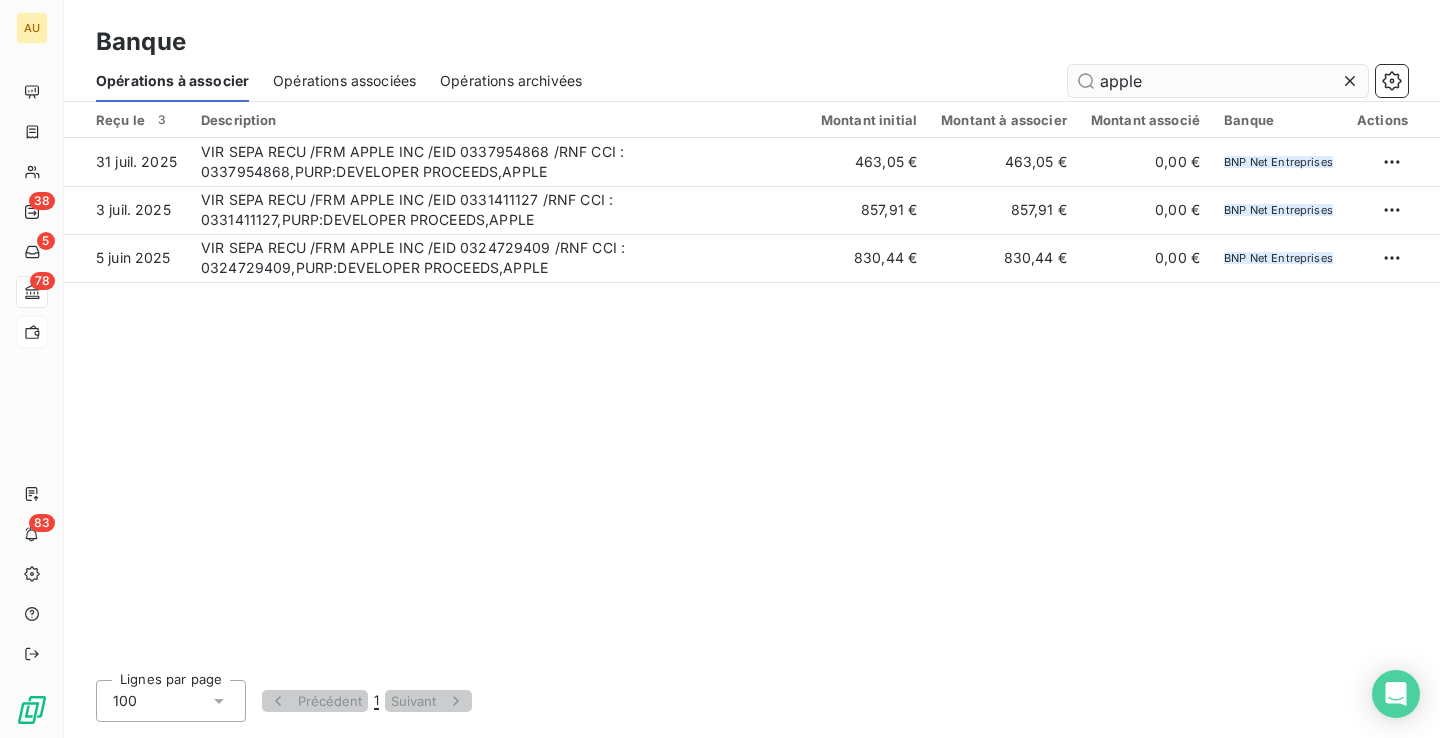 type on "apple" 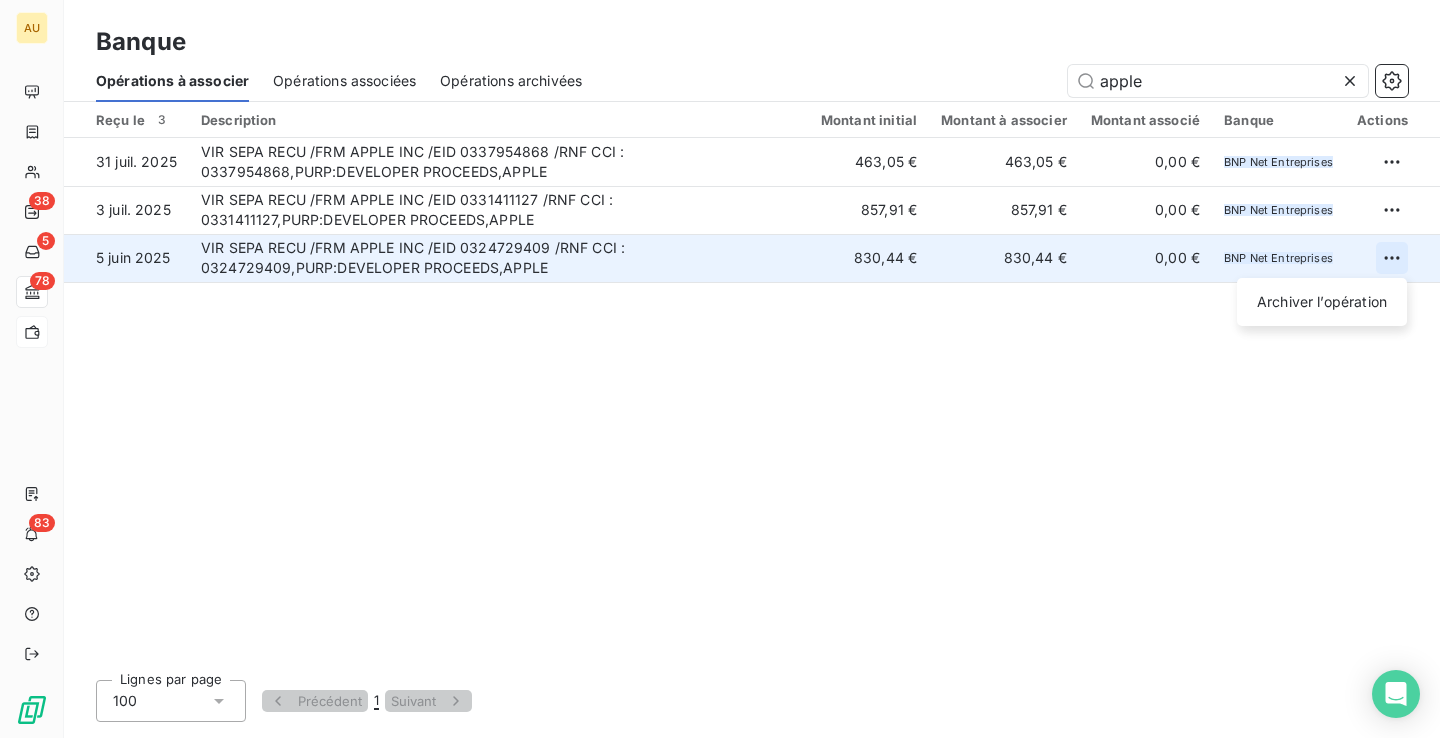 click on "AU [PHONE] Banque Opérations à associer Opérations associées Opérations archivées apple Reçu le [DATE] Description Montant initial Montant à associer Montant associé Banque Actions [DATE] VIR SEPA RECU /FRM APPLE INC /EID [ID] /RNF CCI : [ID],PURP:DEVELOPER PROCEEDS,APPLE [AMOUNT] [AMOUNT] [AMOUNT] BNP Net Entreprises [DATE] VIR SEPA RECU /FRM APPLE INC /EID [ID] /RNF CCI : [ID],PURP:DEVELOPER PROCEEDS,APPLE [AMOUNT] [AMOUNT] [AMOUNT] BNP Net Entreprises [DATE] VIR SEPA RECU /FRM APPLE INC /EID [ID] /RNF CCI : [ID],PURP:DEVELOPER PROCEEDS,APPLE [AMOUNT] [AMOUNT] [AMOUNT] BNP Net Entreprises Archiver l’opération Lignes par page 100 Précédent 1 Suivant" at bounding box center (720, 369) 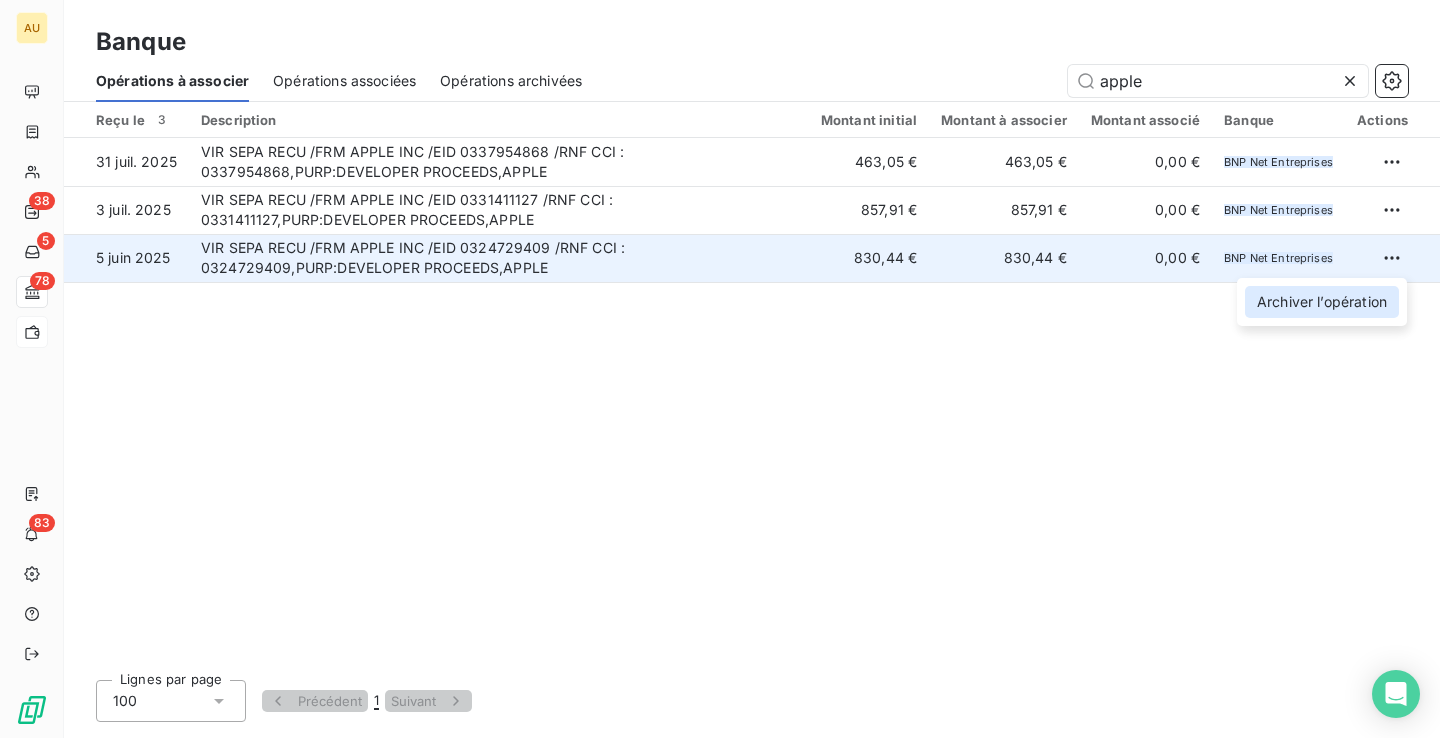 click on "Archiver l’opération" at bounding box center (1322, 302) 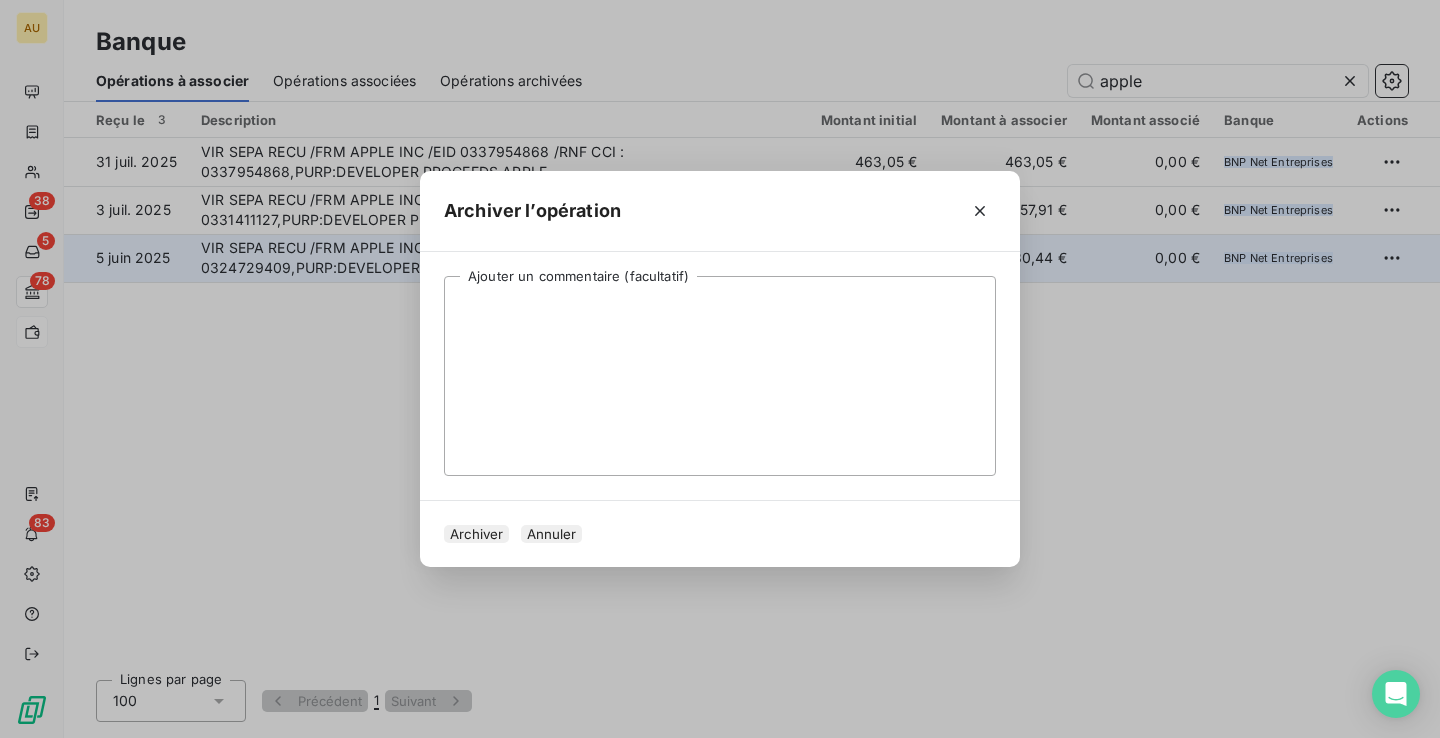 click on "Archiver" at bounding box center [476, 534] 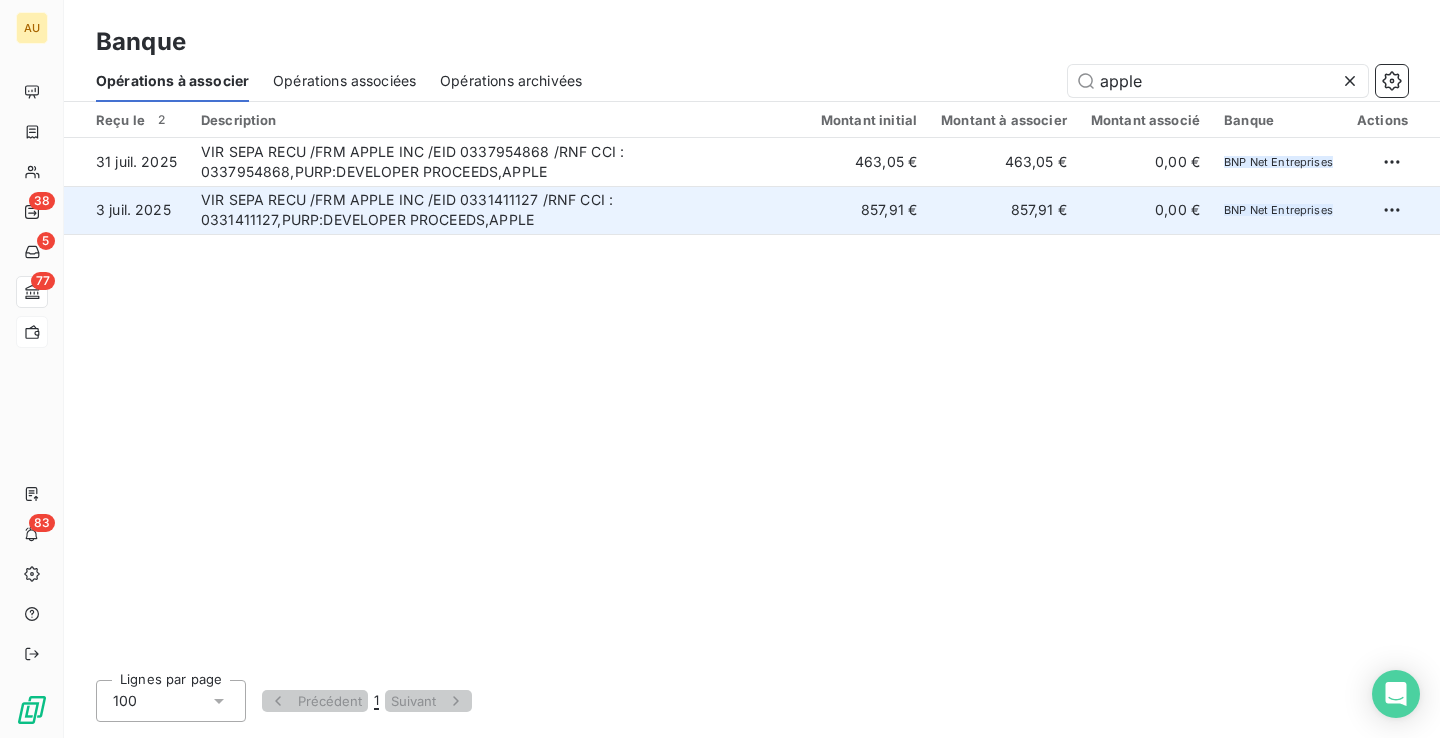 click on "857,91 €" at bounding box center (869, 210) 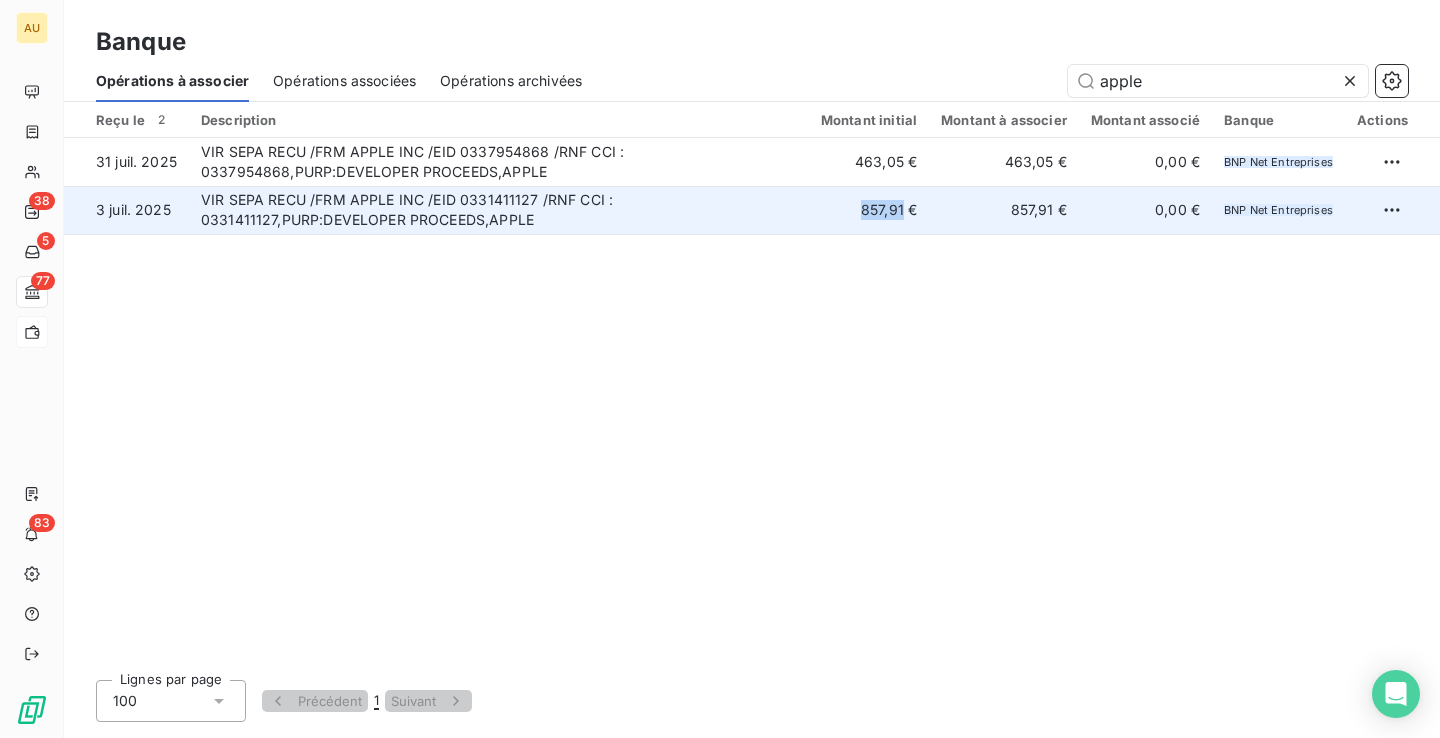 drag, startPoint x: 849, startPoint y: 215, endPoint x: 895, endPoint y: 215, distance: 46 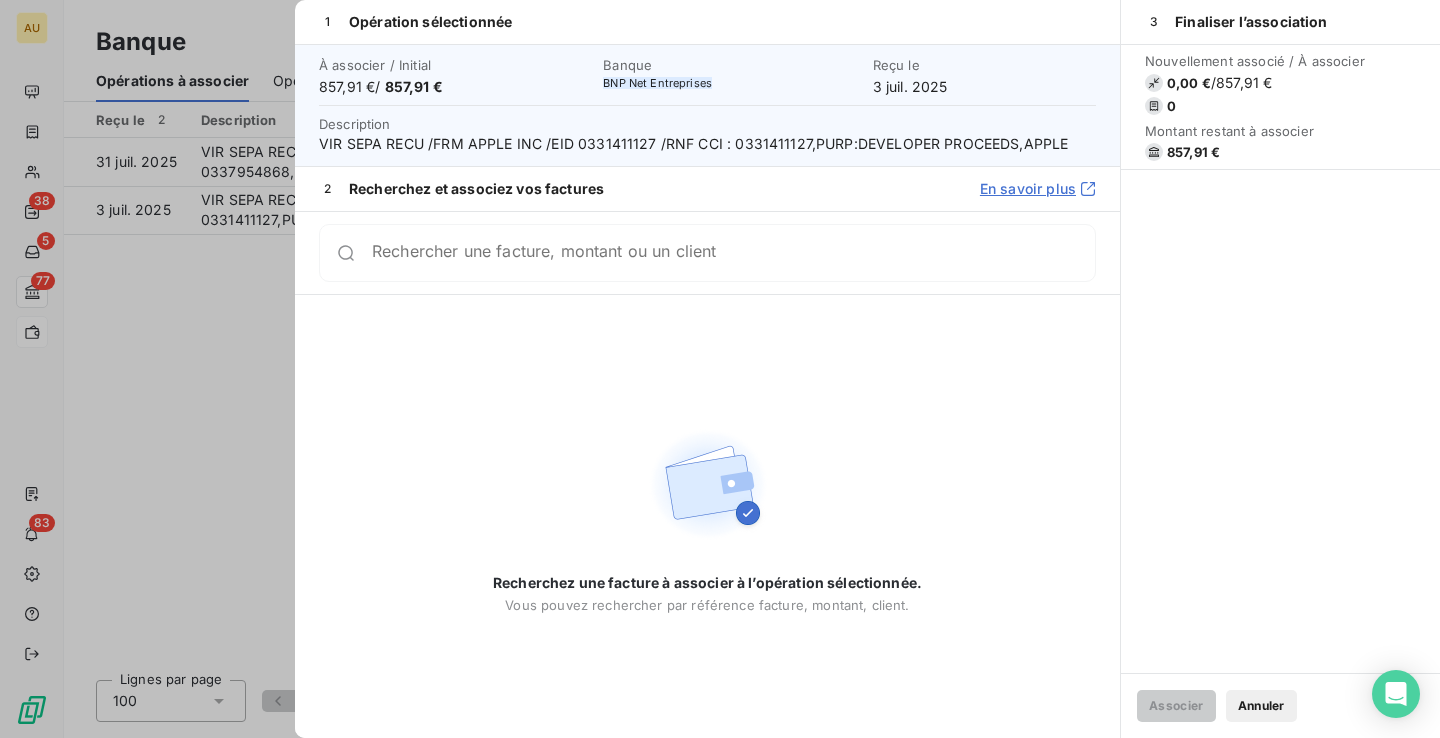 click on "857,91 €" at bounding box center (414, 86) 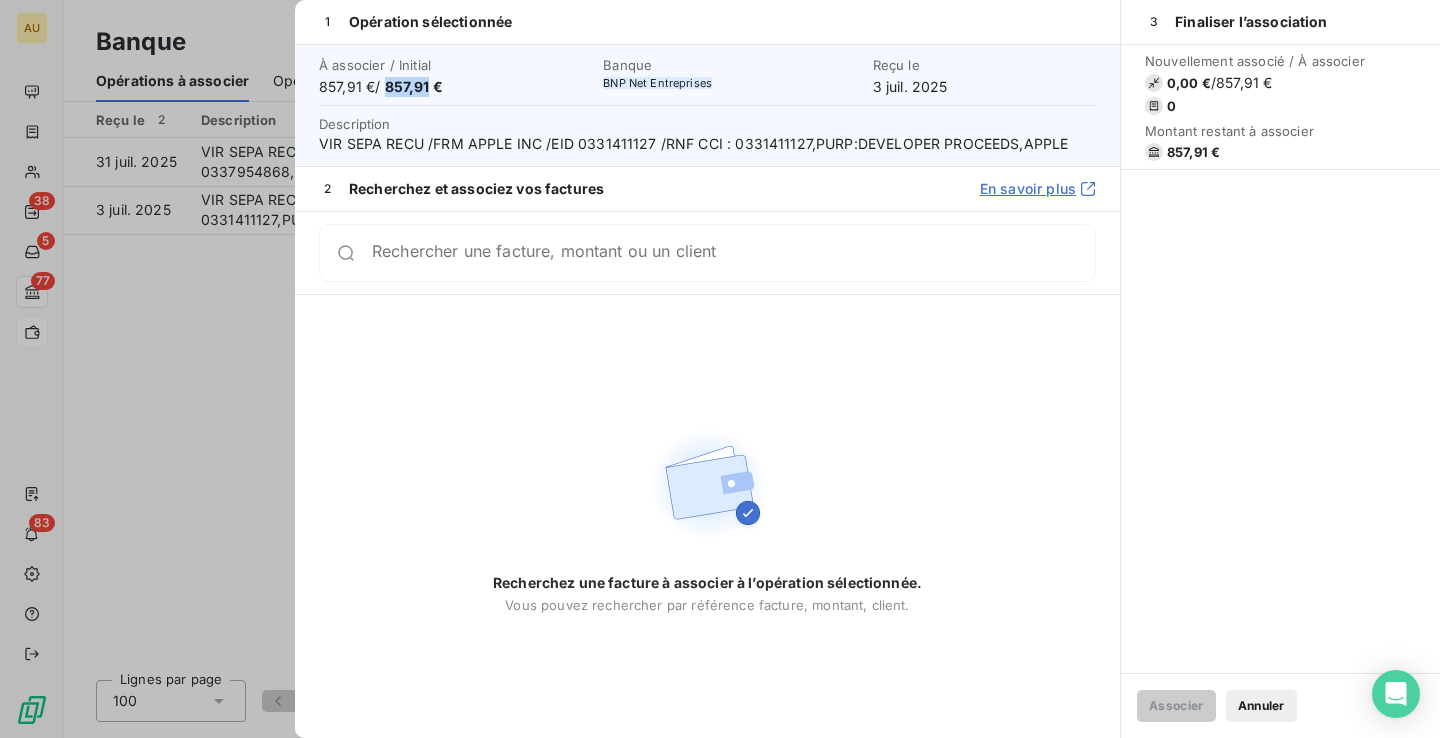 click on "857,91 €" at bounding box center (414, 86) 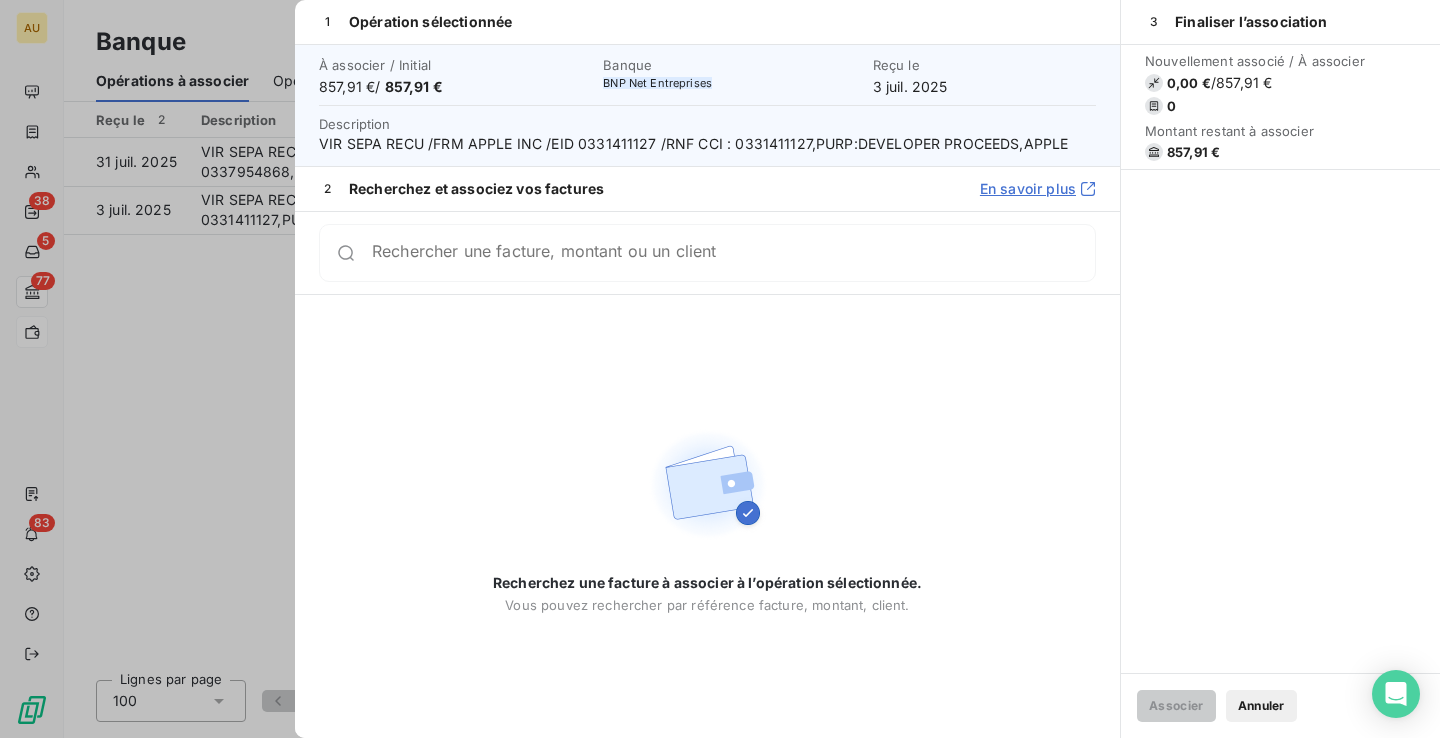 click at bounding box center [720, 369] 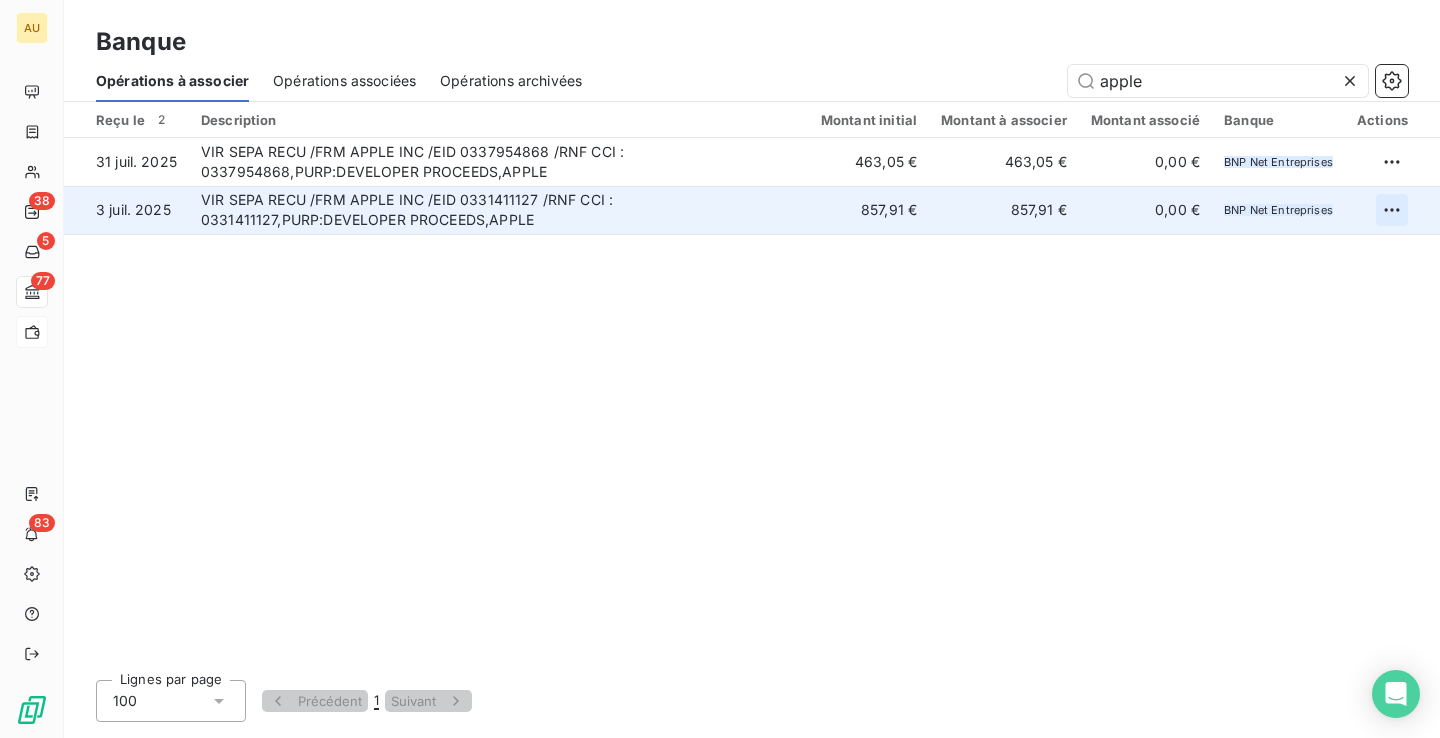 click on "AU 38 5 77 83 Banque Opérations à associer Opérations associées Opérations archivées apple Reçu le 3 Description Montant initial Montant à associer Montant associé Banque Actions 31 juil. [YEAR] VIR SEPA RECU /FRM APPLE INC /EID 0337954868 /RNF CCI : 0337954868,PURP:DEVELOPER PROCEEDS,APPLE 463,05 € 463,05 € 0,00 € BNP Net Entreprises 3 juil. [YEAR] VIR SEPA RECU /FRM APPLE INC /EID 0331411127 /RNF CCI : 0331411127,PURP:DEVELOPER PROCEEDS,APPLE 857,91 € 857,91 € 0,00 € BNP Net Entreprises Lignes par page 100 Précédent 1 Suivant" at bounding box center [720, 369] 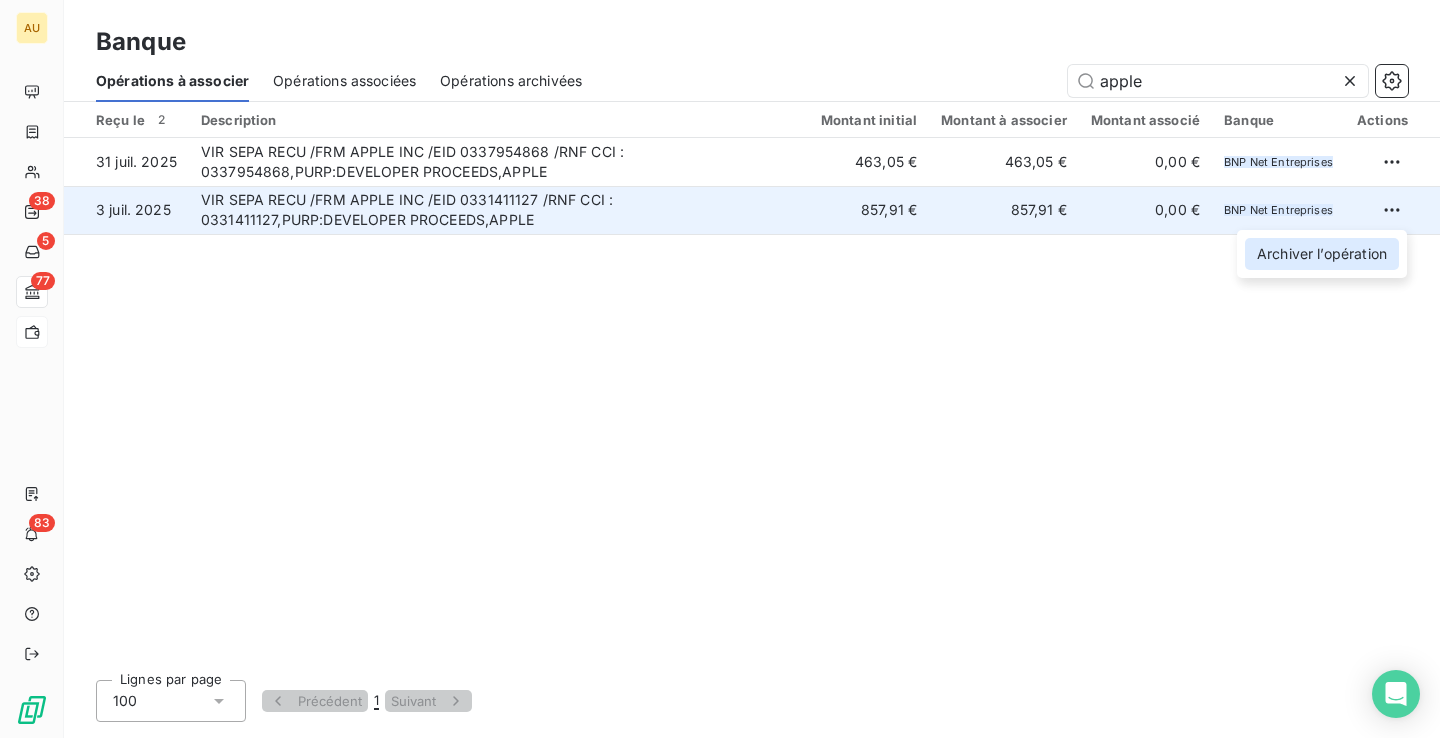 click on "Archiver l’opération" at bounding box center (1322, 254) 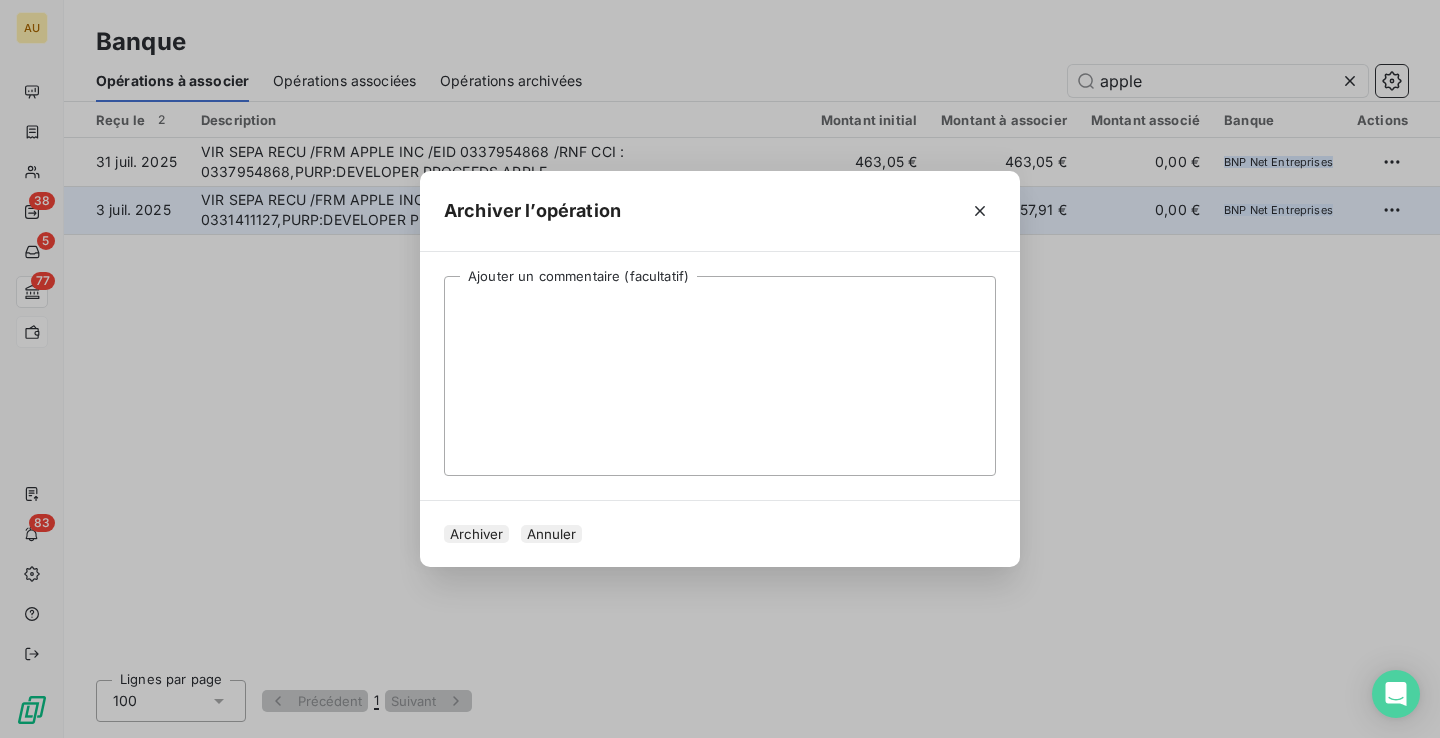 click on "Archiver" at bounding box center (476, 534) 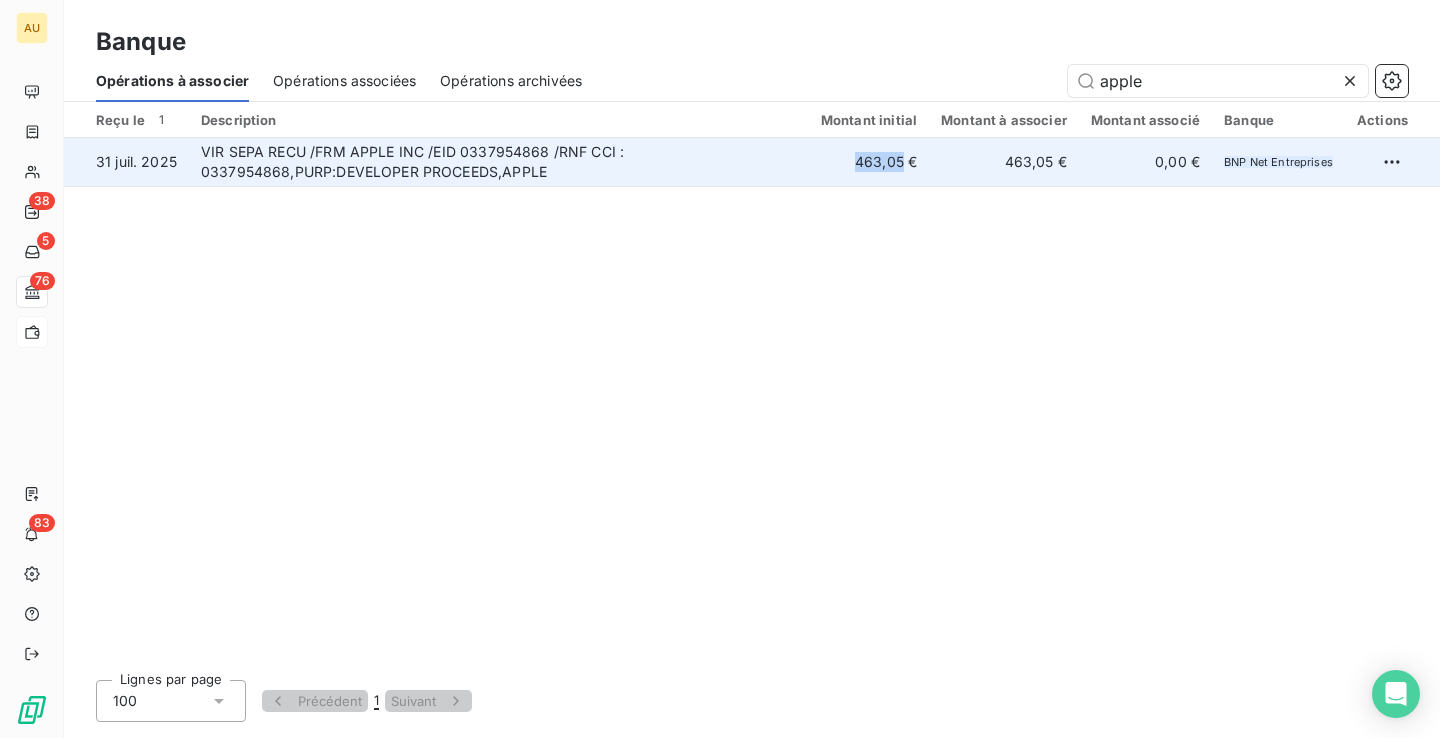 copy on "463,05" 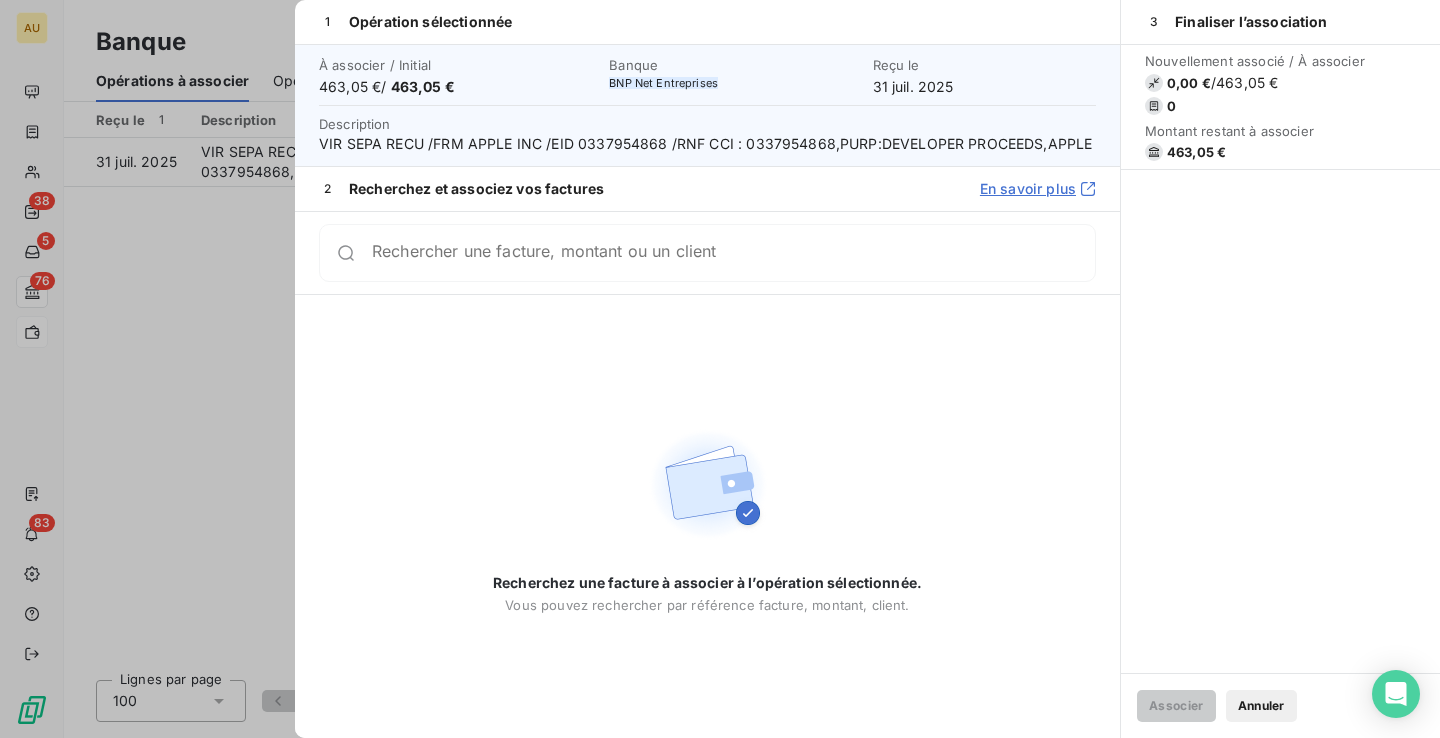 click at bounding box center (720, 369) 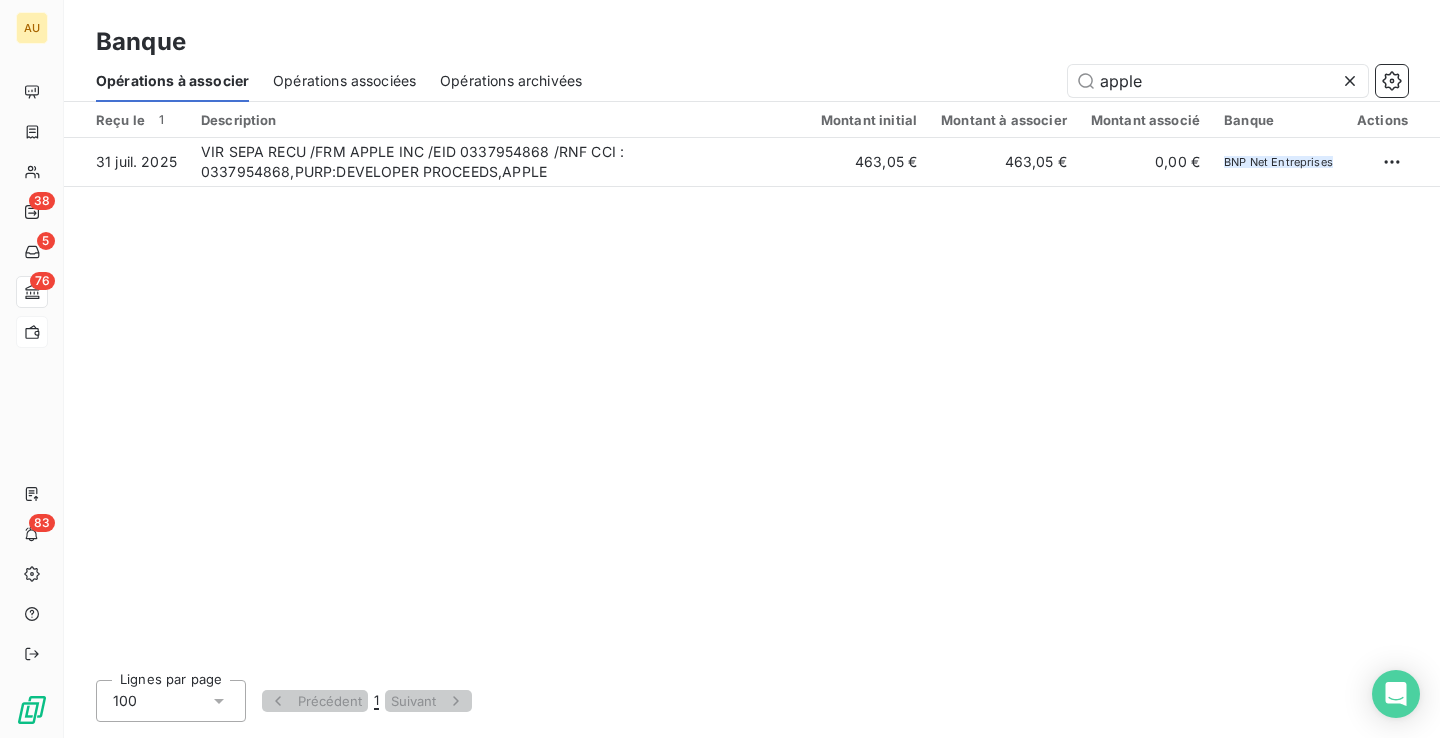 click on "Opérations archivées" at bounding box center (511, 81) 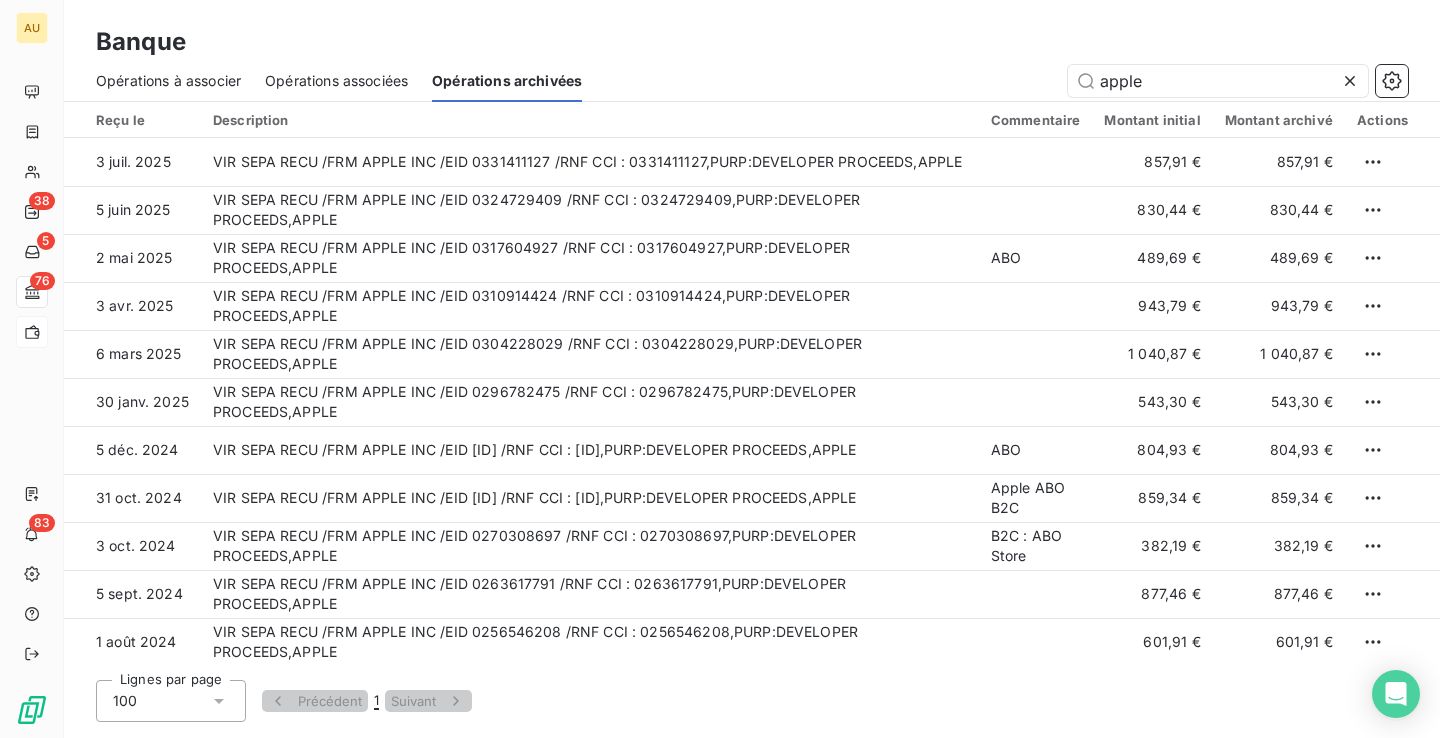 click on "Opérations associées" at bounding box center (336, 81) 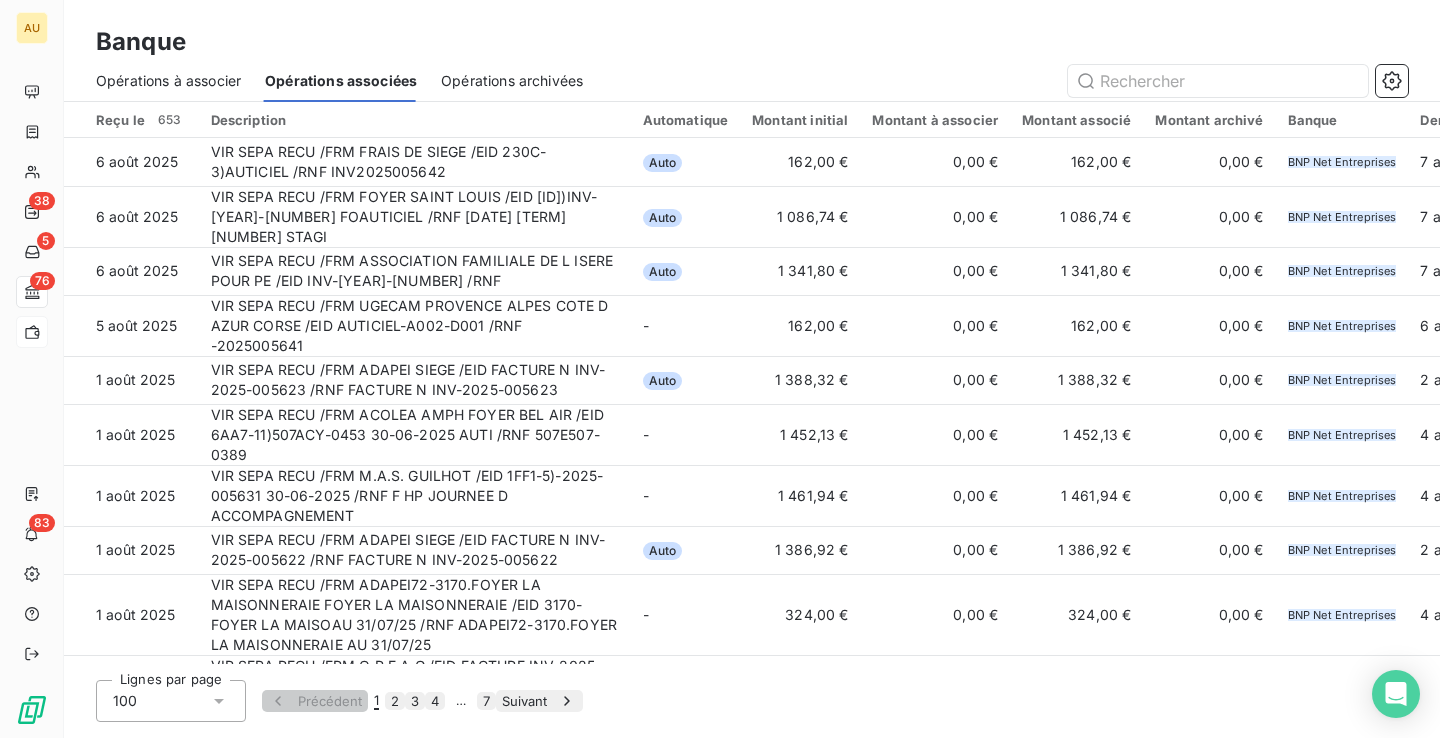 click on "Opérations à associer" at bounding box center [168, 81] 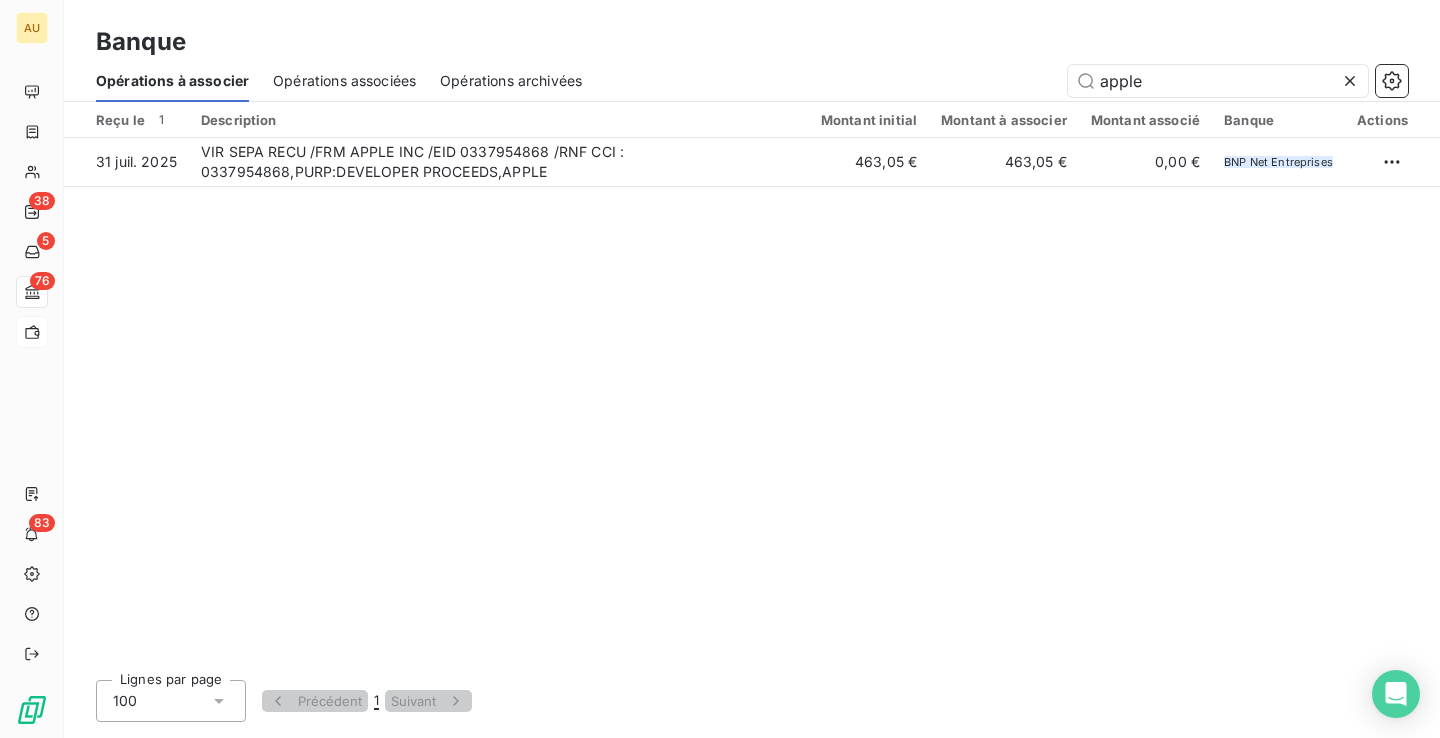 click on "Opérations archivées" at bounding box center [511, 81] 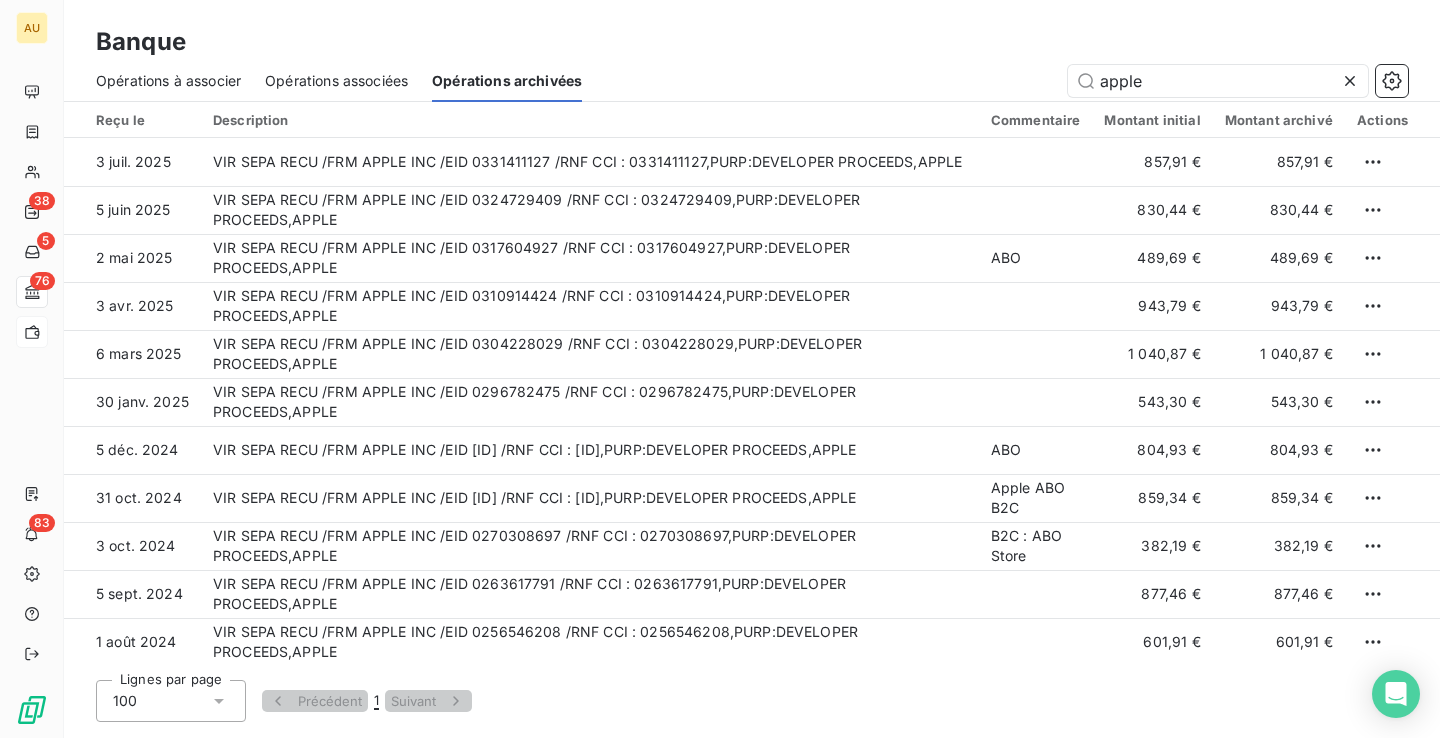 click on "Opérations associées" at bounding box center (336, 81) 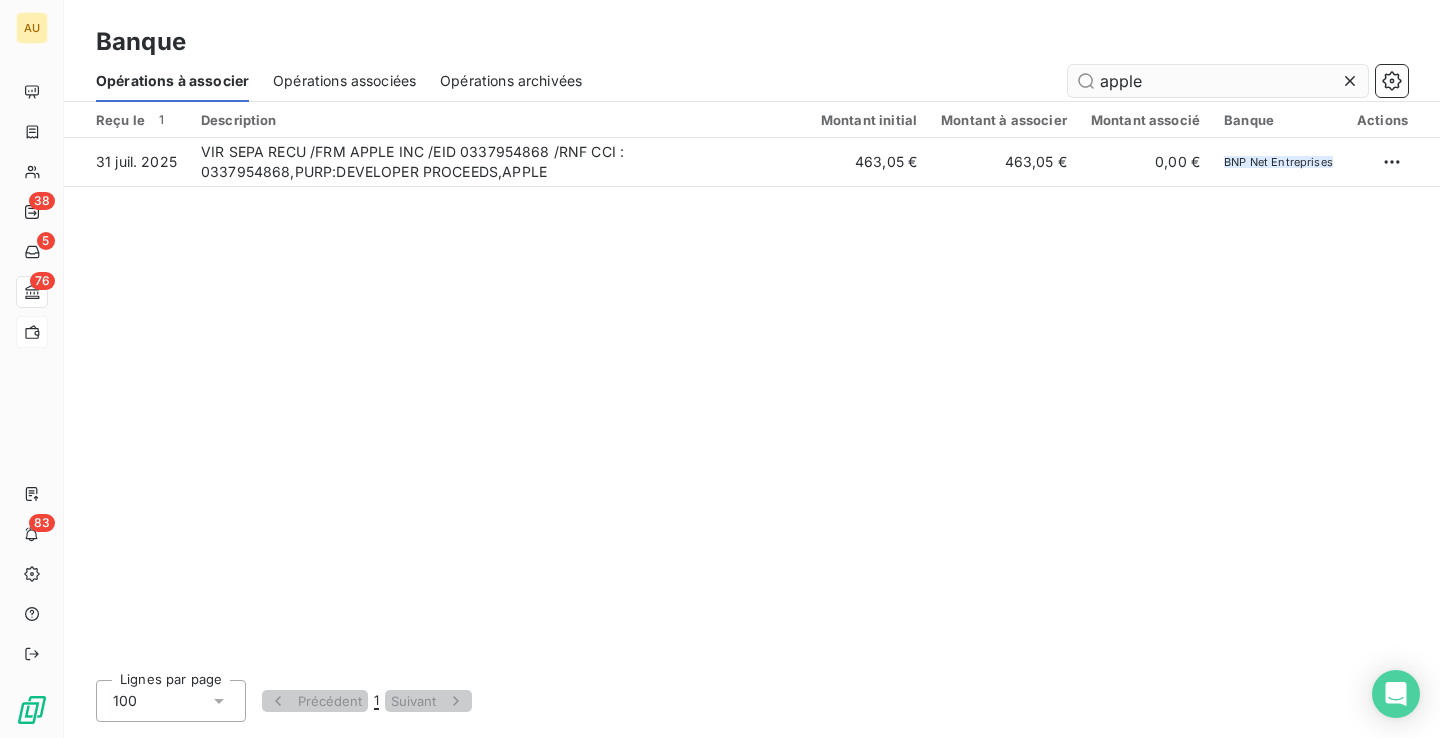 click on "apple" at bounding box center (1218, 81) 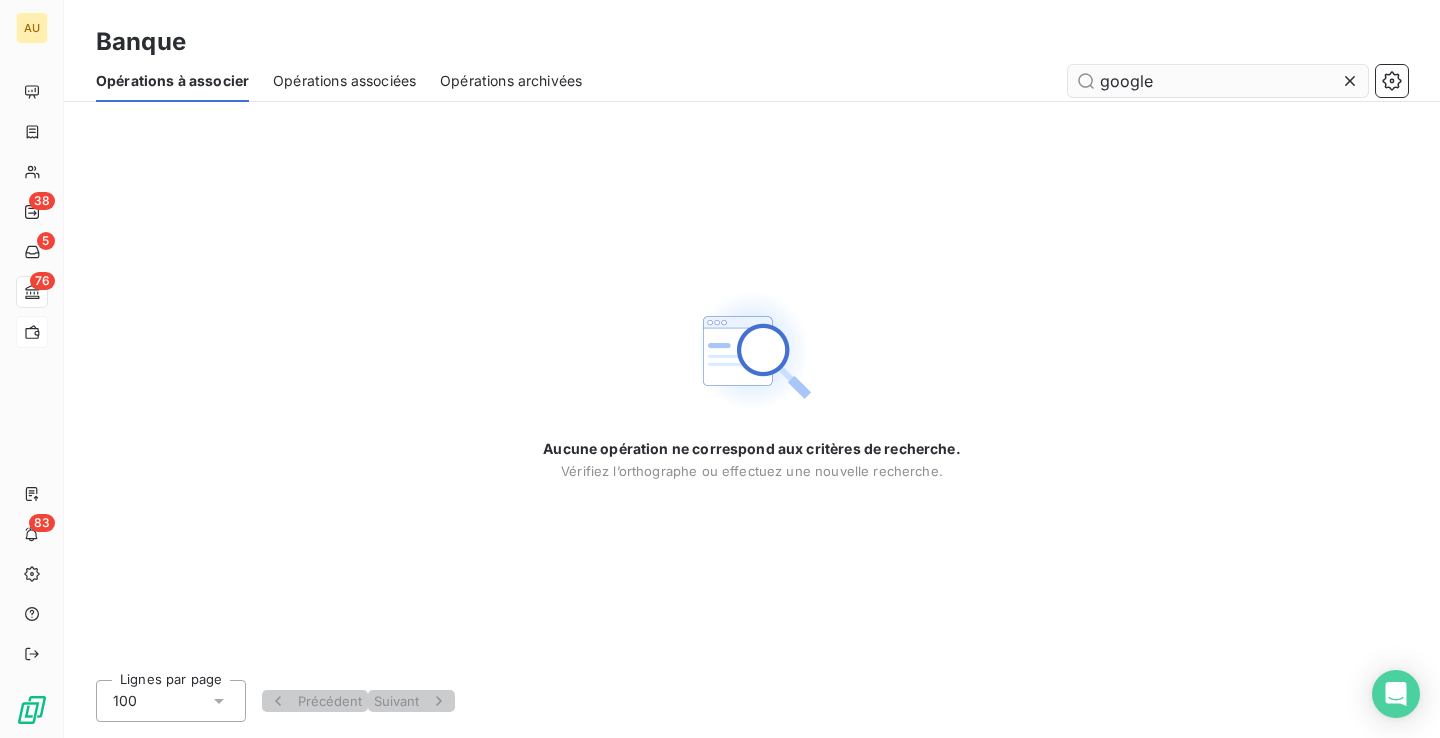 type on "google" 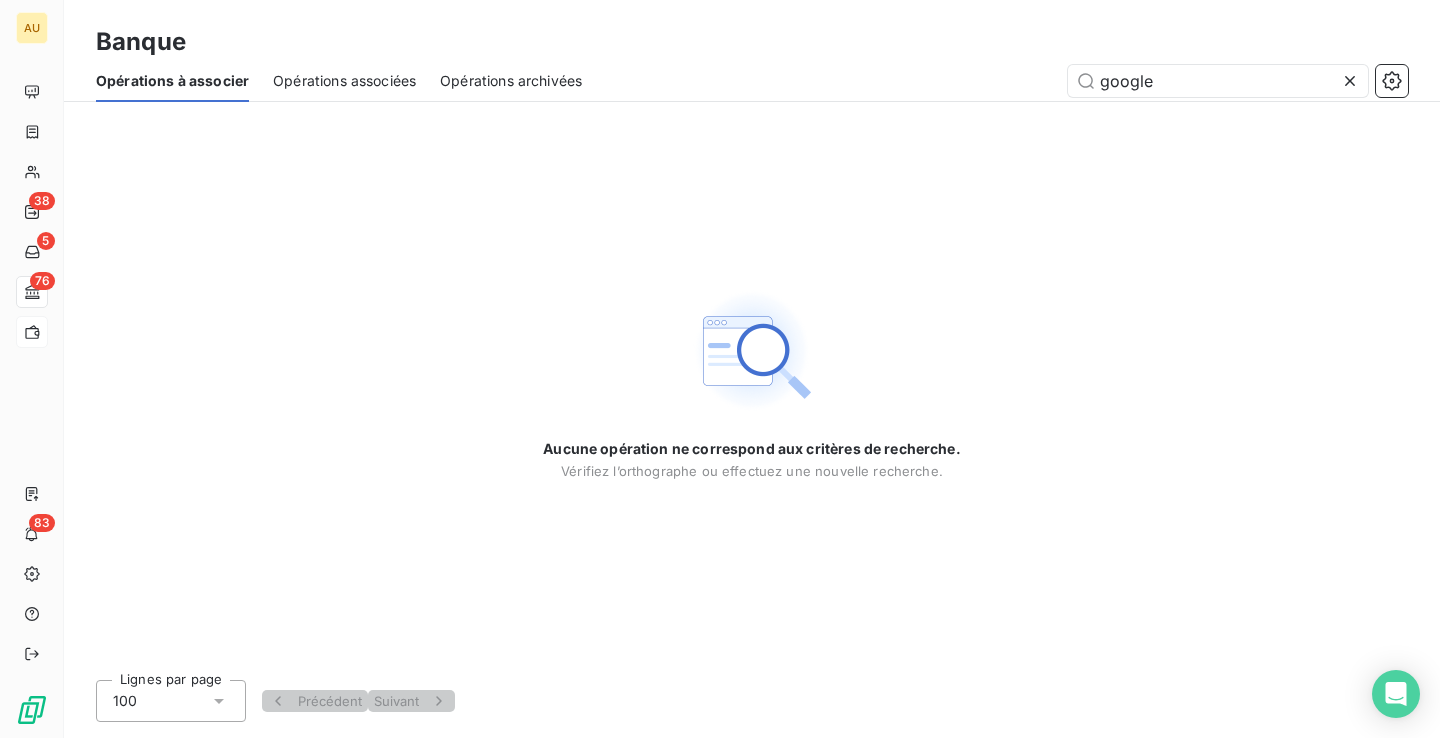 click on "Opérations associées" at bounding box center [344, 81] 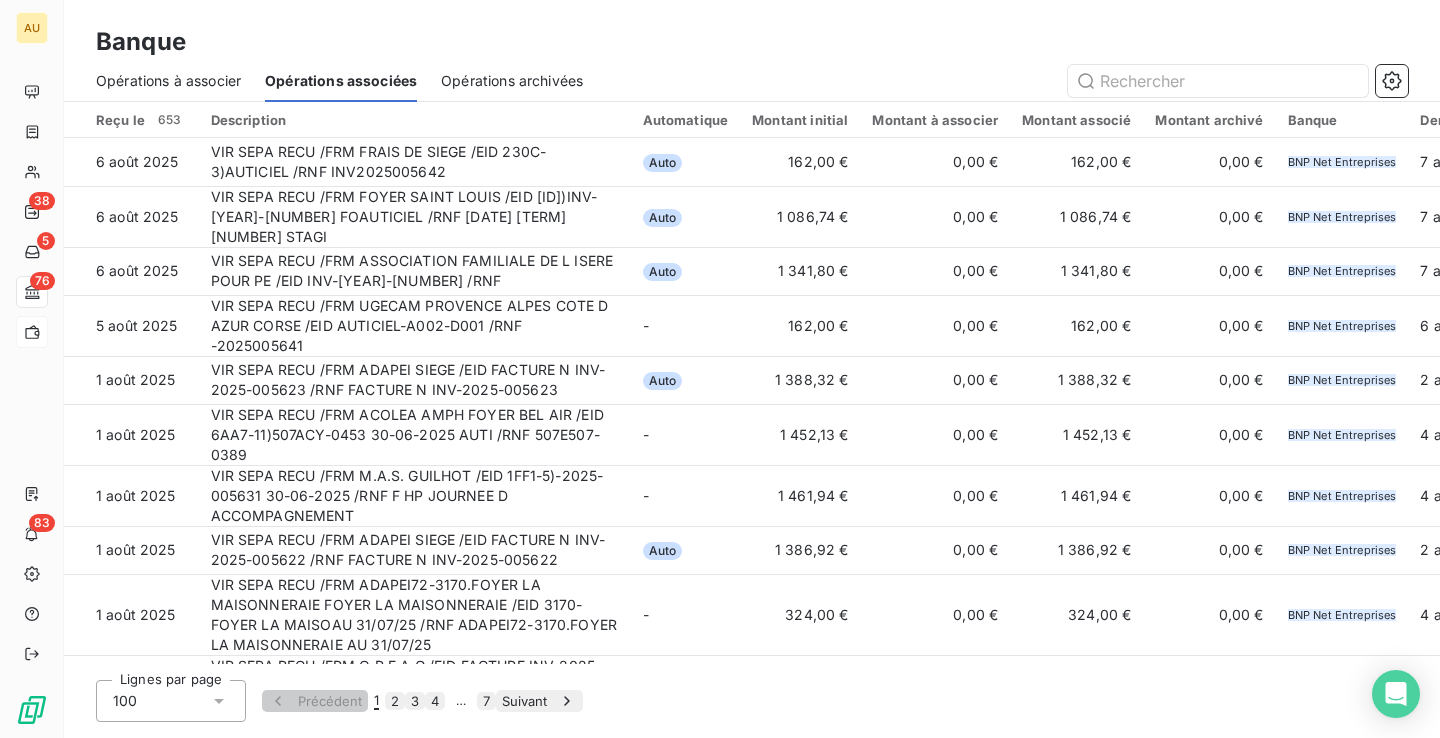 click on "Opérations archivées" at bounding box center [512, 81] 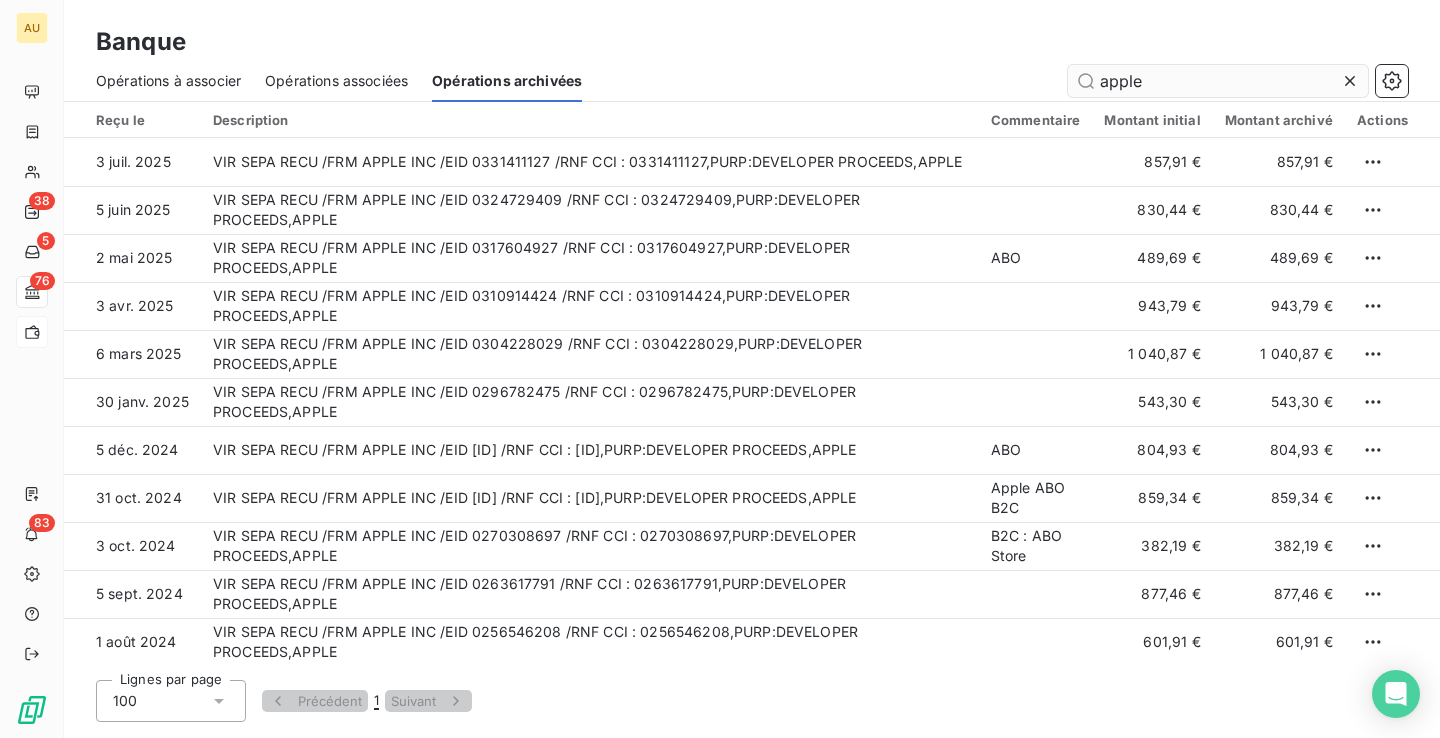 click on "apple" at bounding box center [1218, 81] 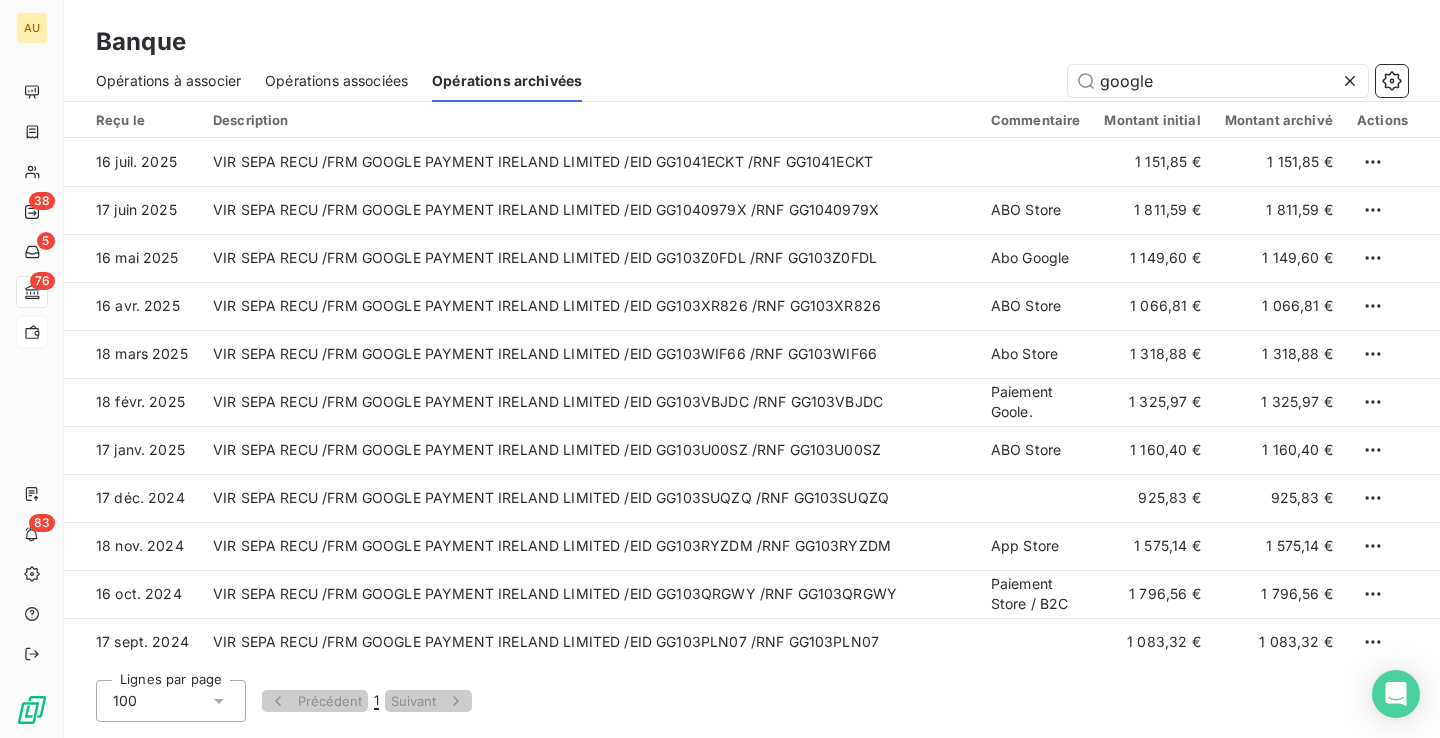 type on "google" 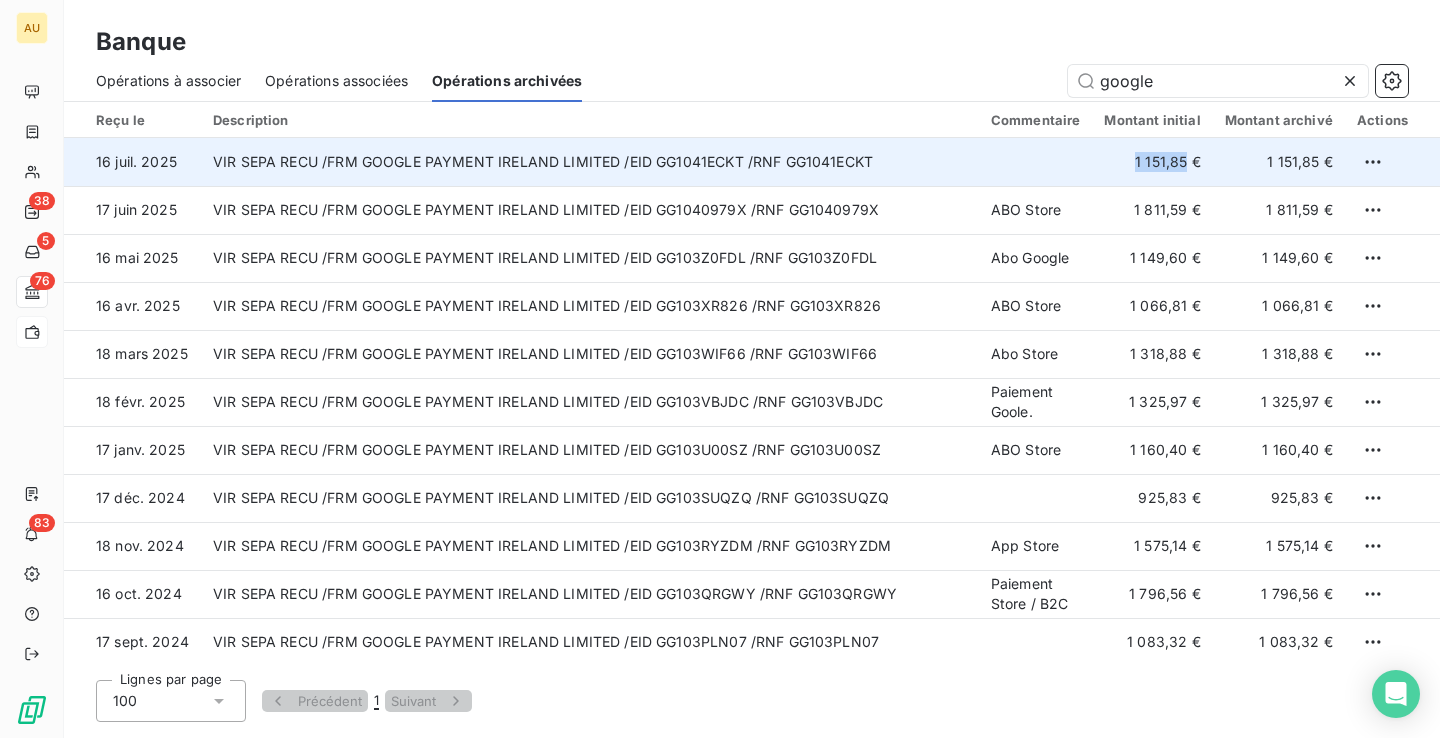 copy on "1 151,85" 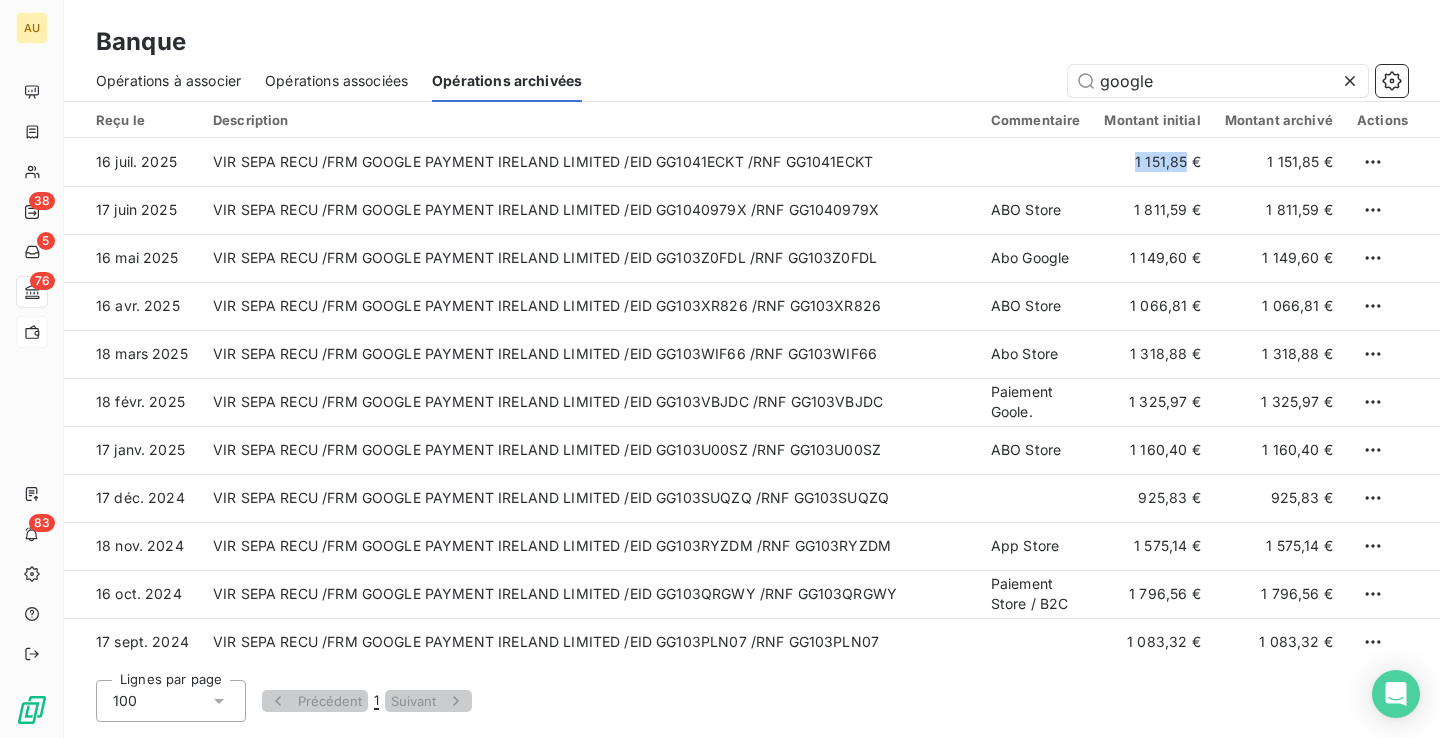 click on "Opérations associées" at bounding box center [336, 81] 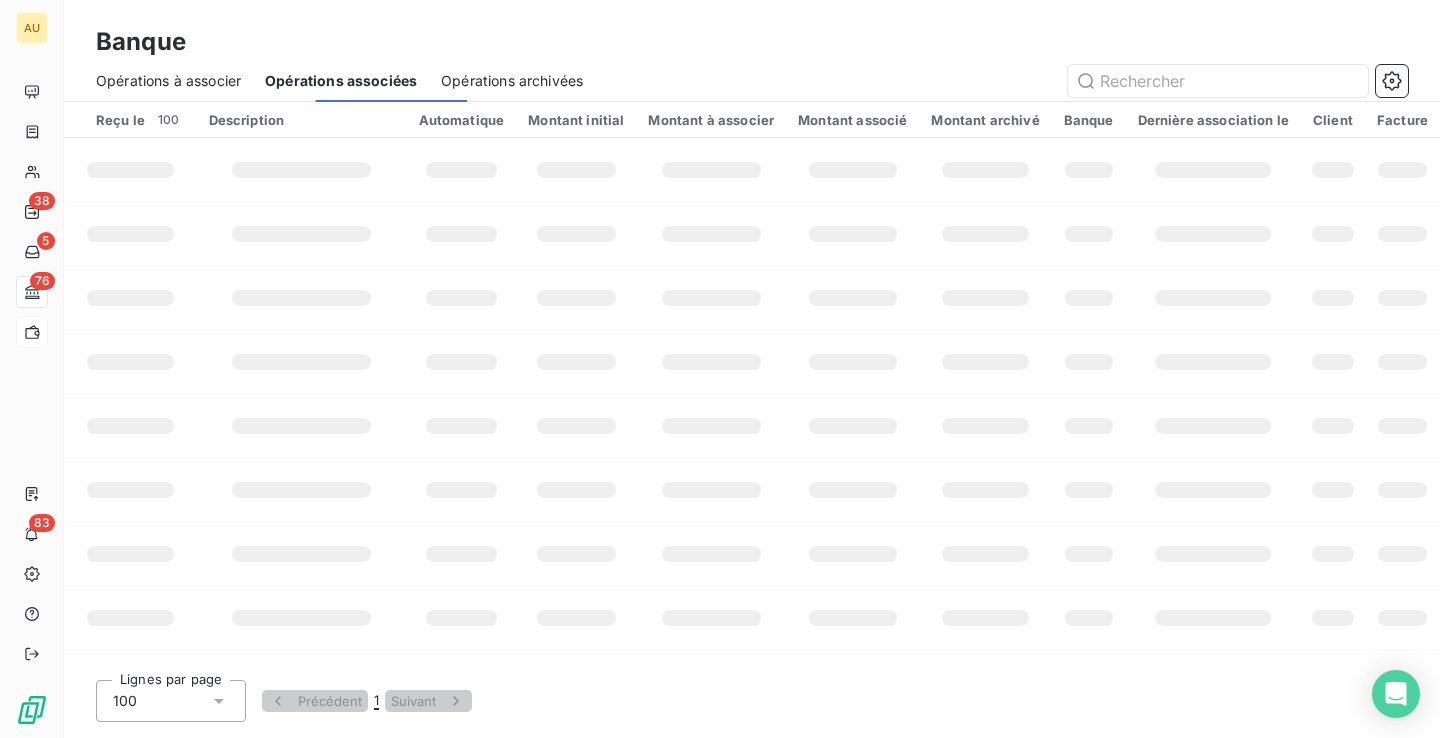 click on "Opérations à associer" at bounding box center [168, 81] 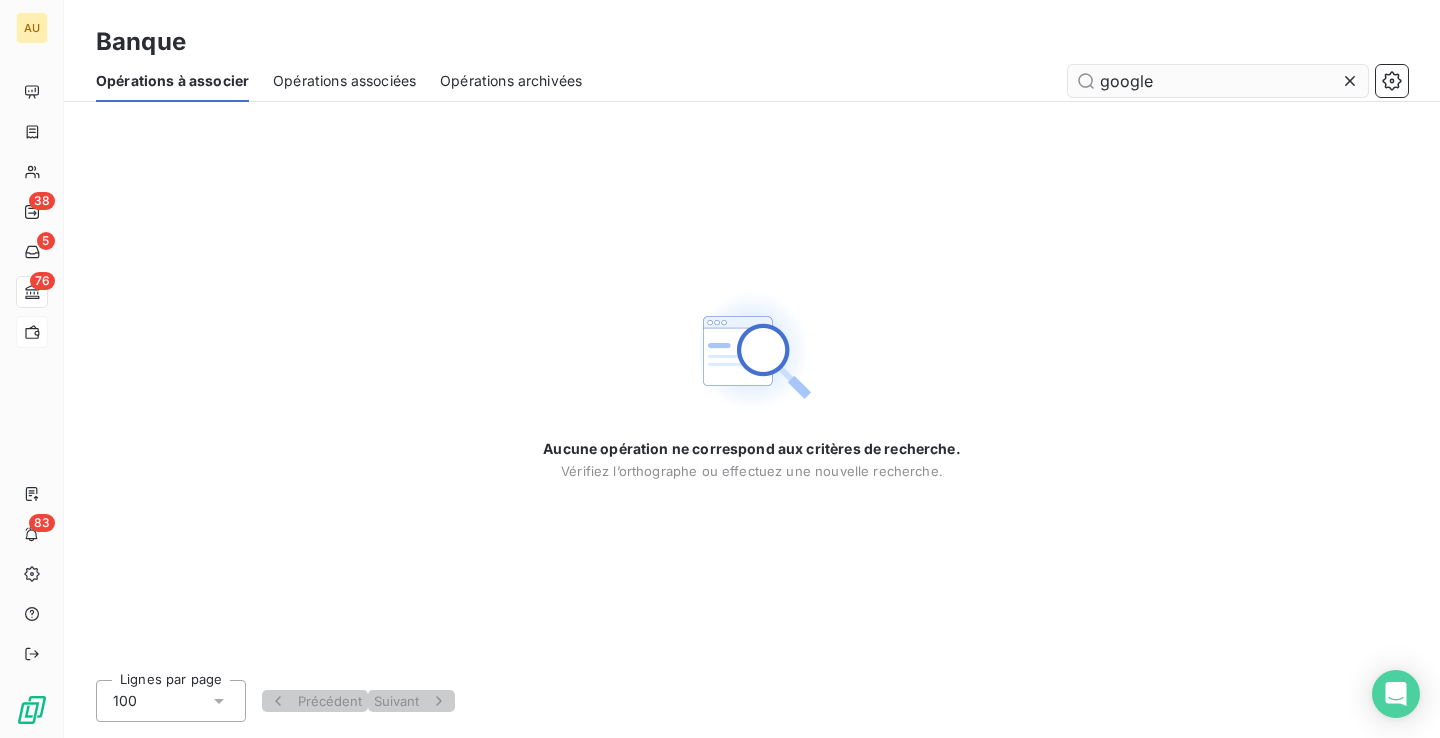 click on "google" at bounding box center (1218, 81) 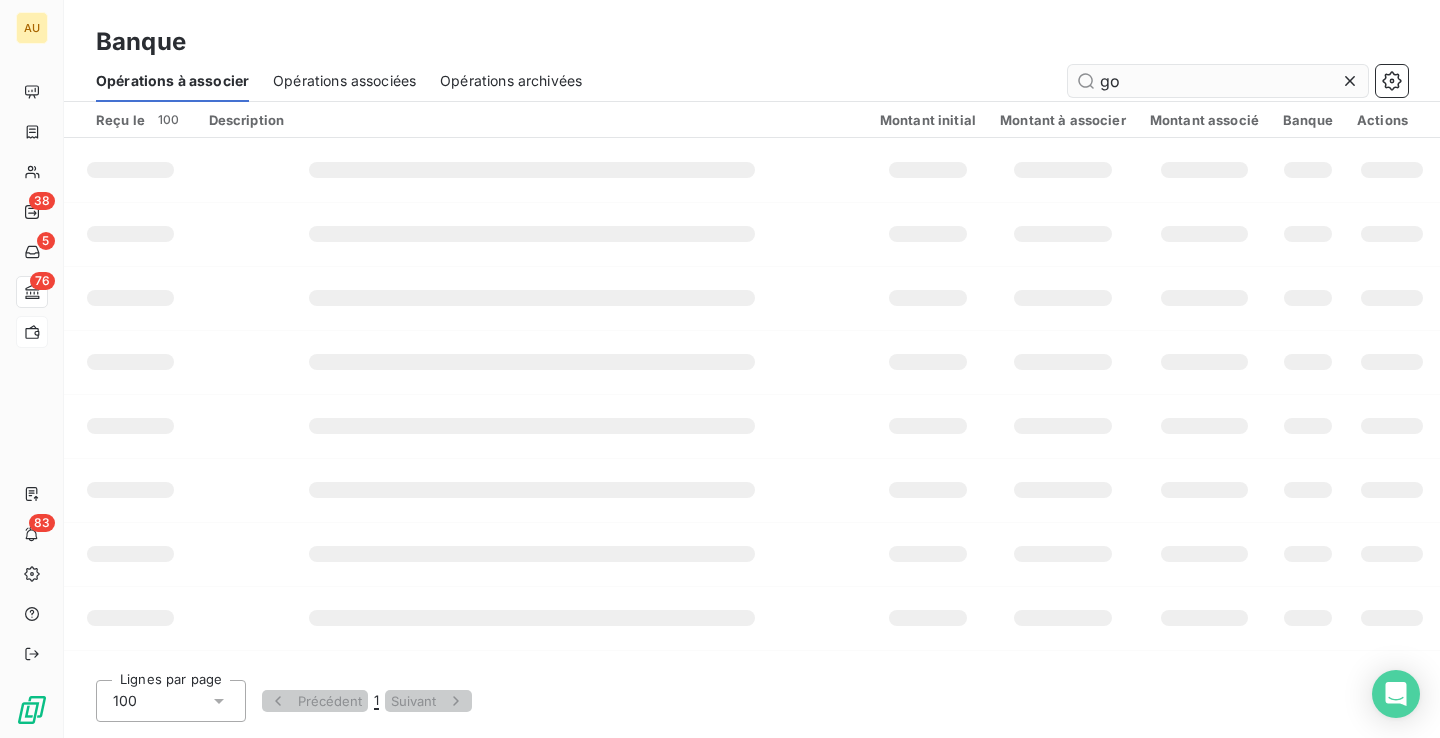type on "g" 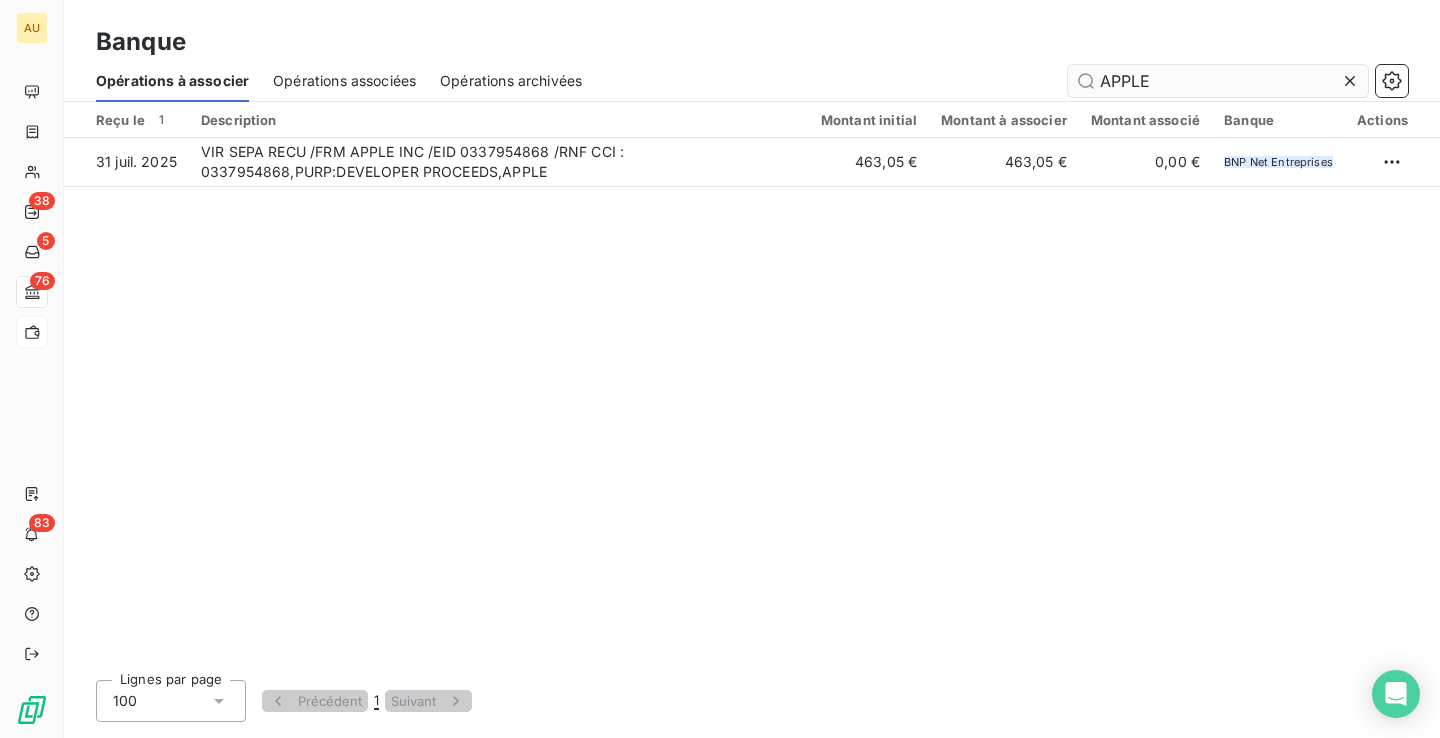type on "APPLE" 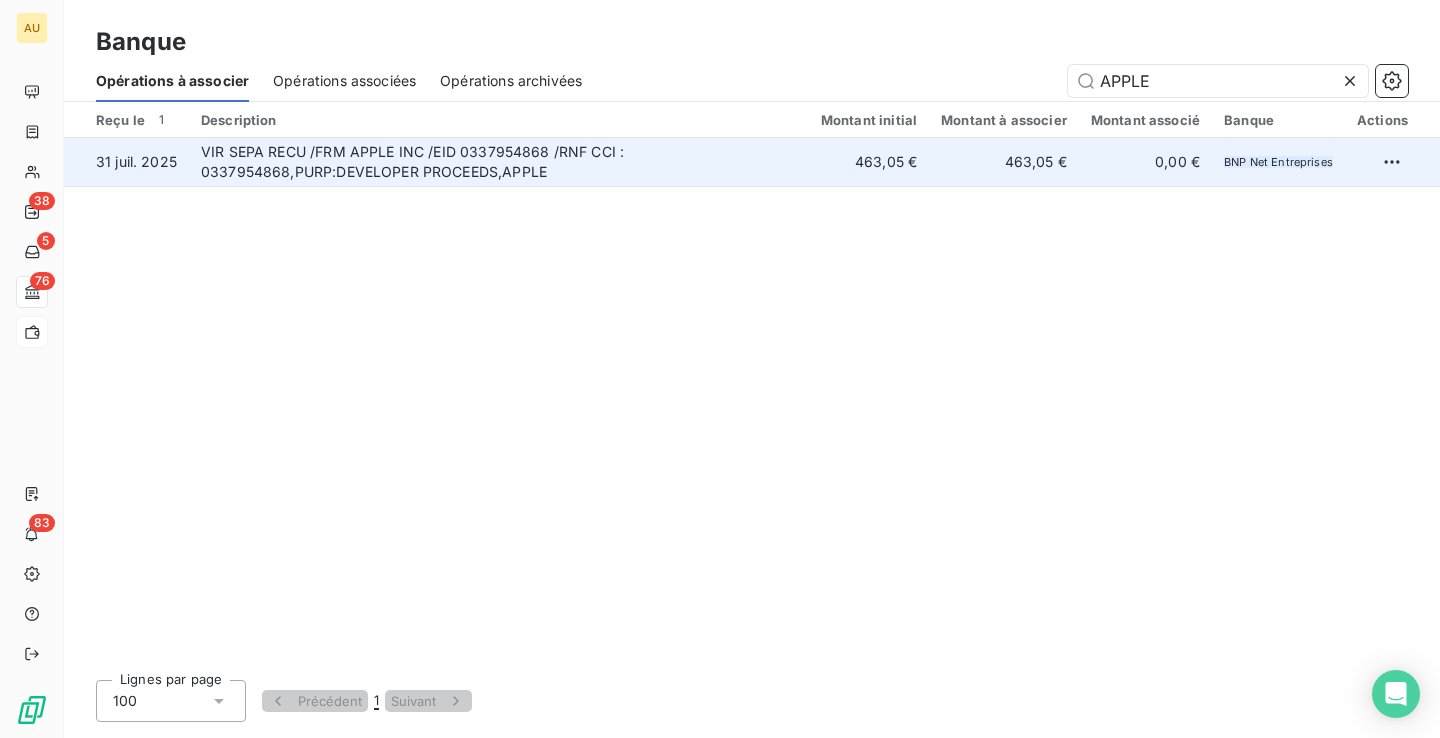 click on "463,05 €" at bounding box center [869, 162] 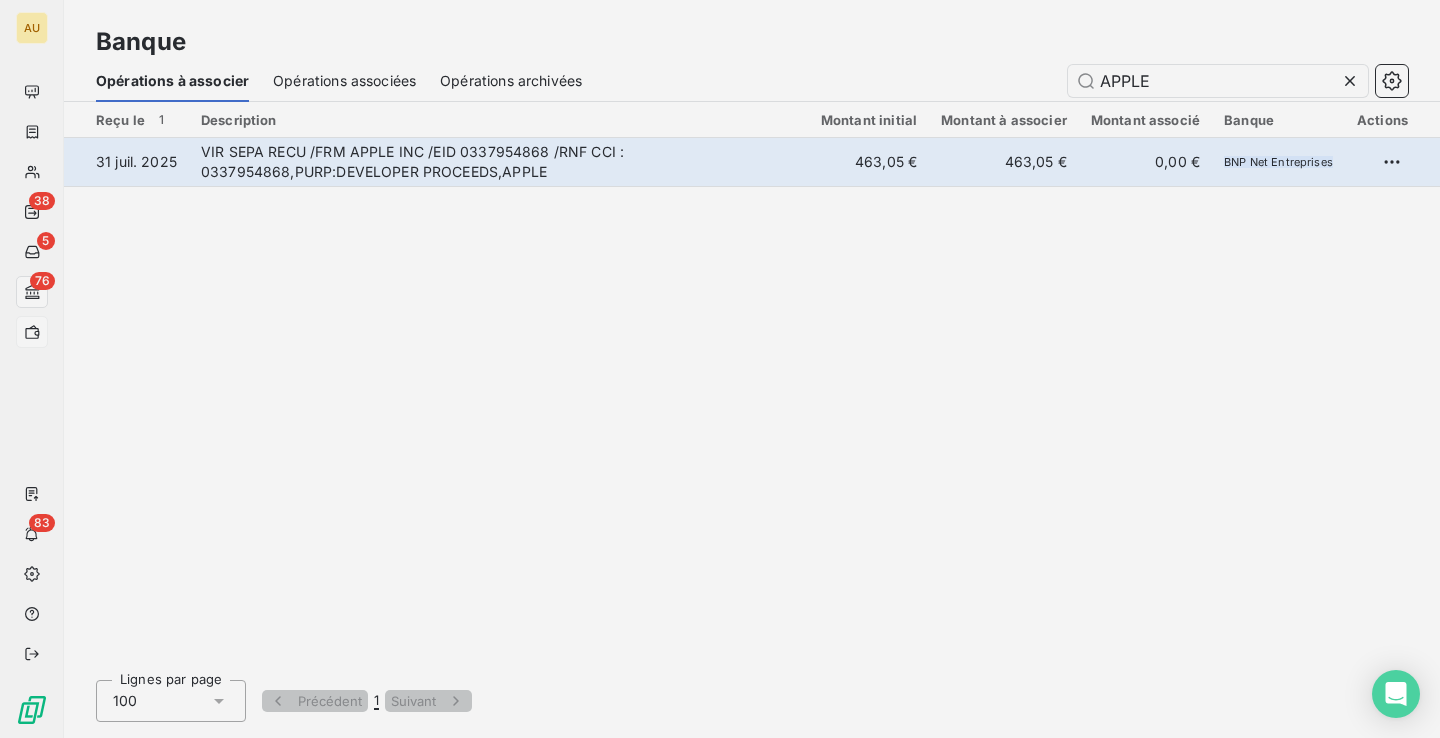 click at bounding box center [720, 369] 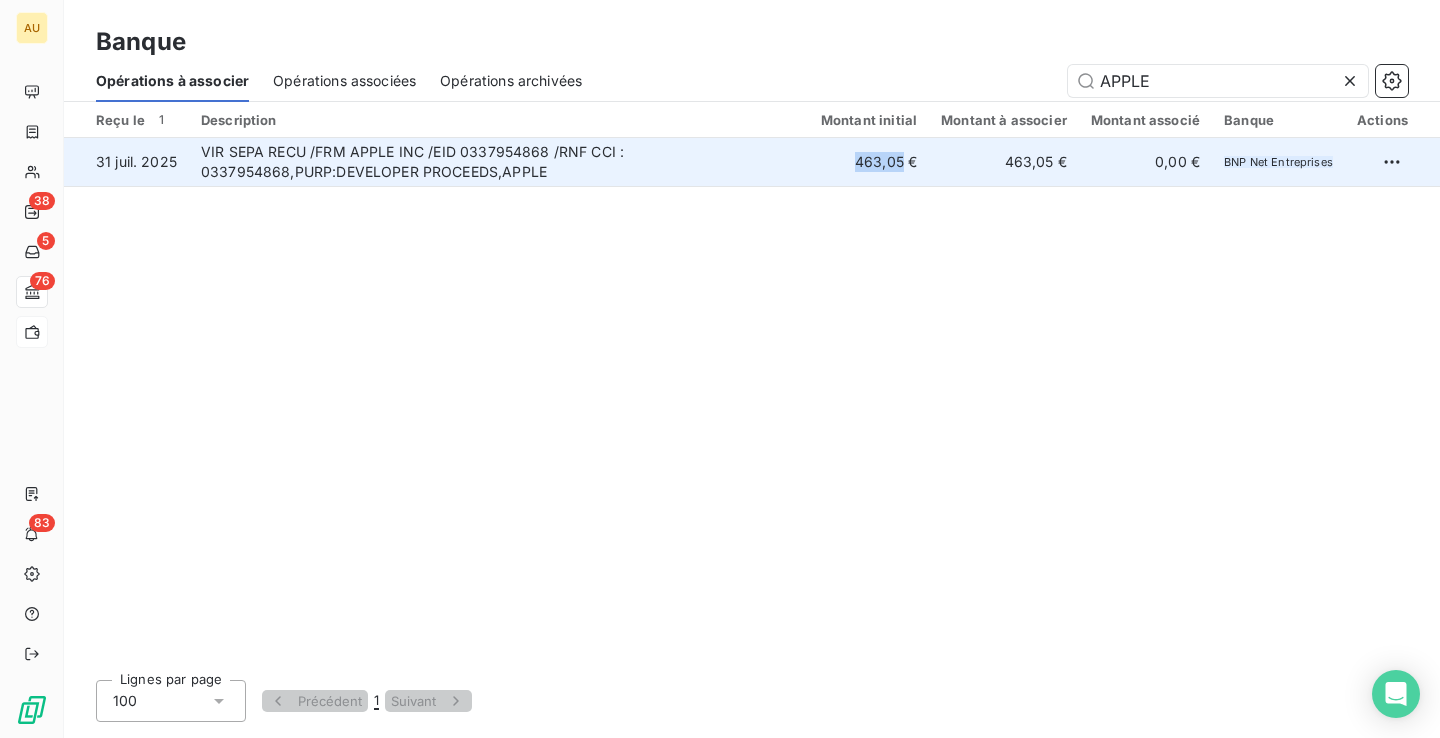 drag, startPoint x: 844, startPoint y: 158, endPoint x: 893, endPoint y: 164, distance: 49.365982 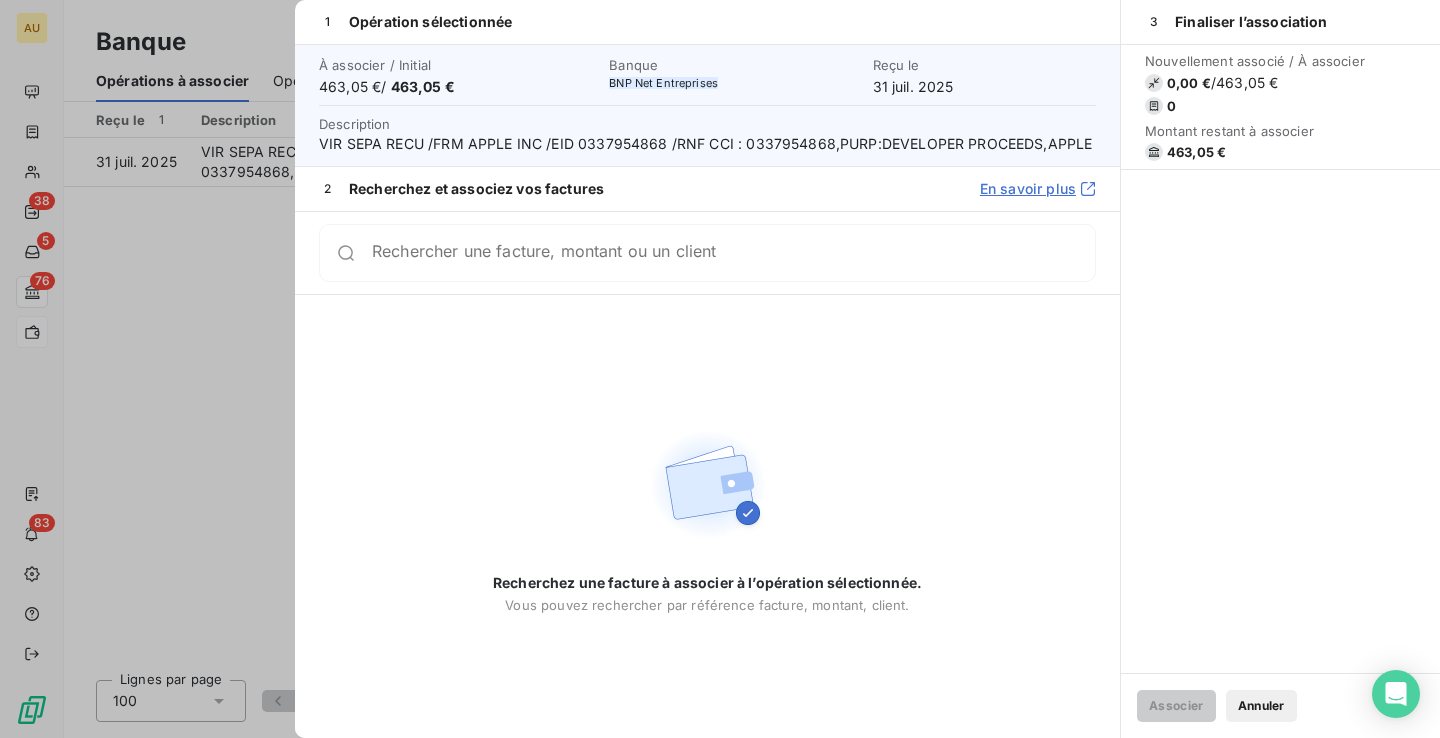 click on "463,05 €" at bounding box center (423, 86) 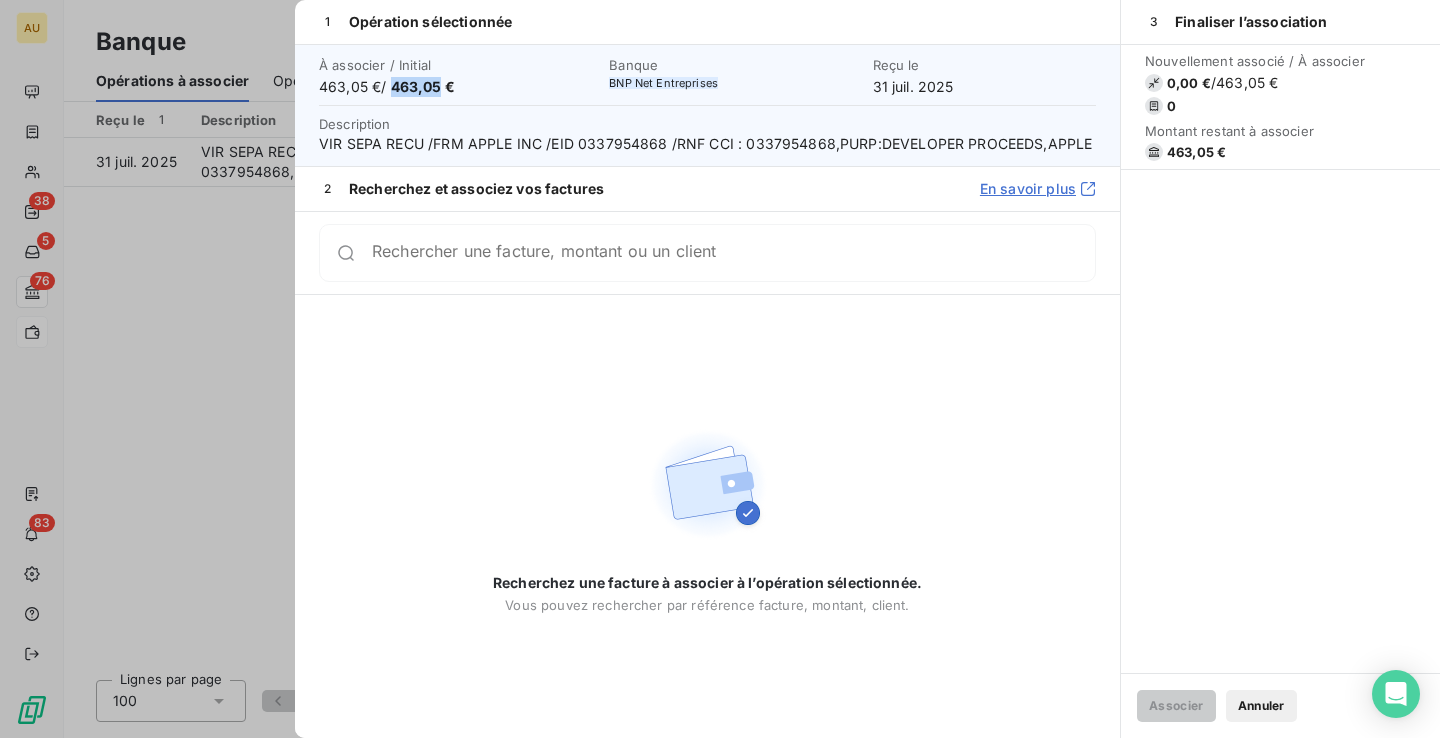 click on "463,05 €" at bounding box center (423, 86) 